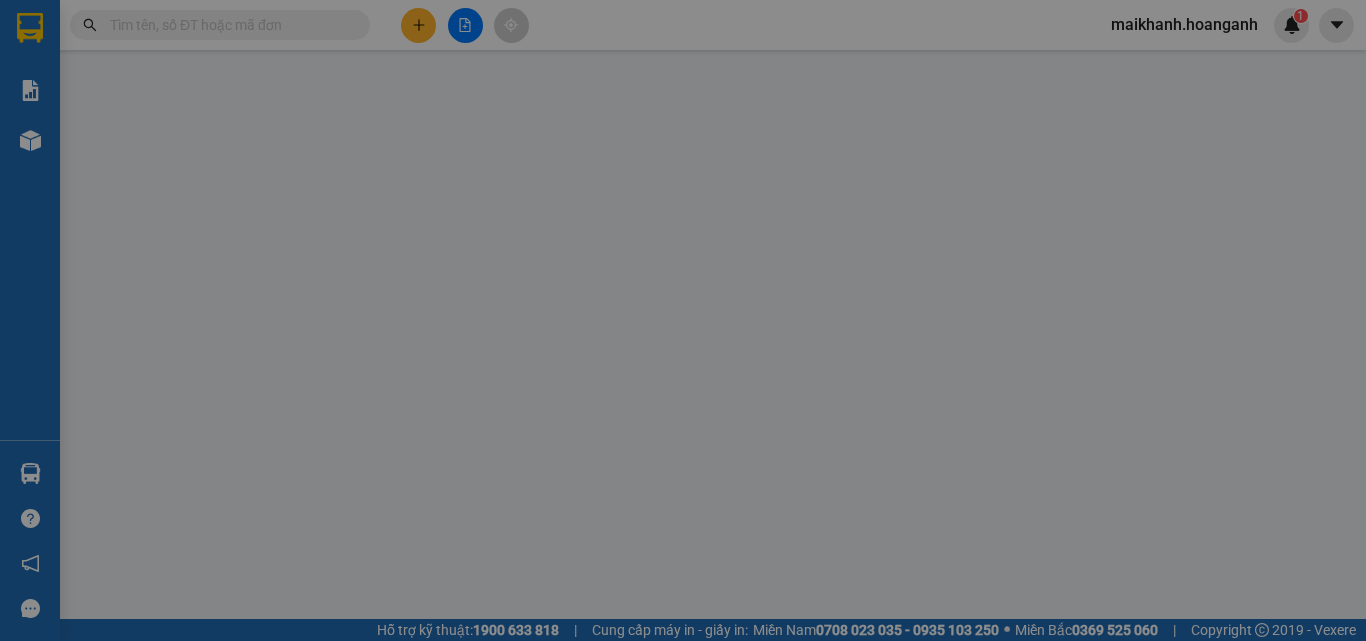 scroll, scrollTop: 0, scrollLeft: 0, axis: both 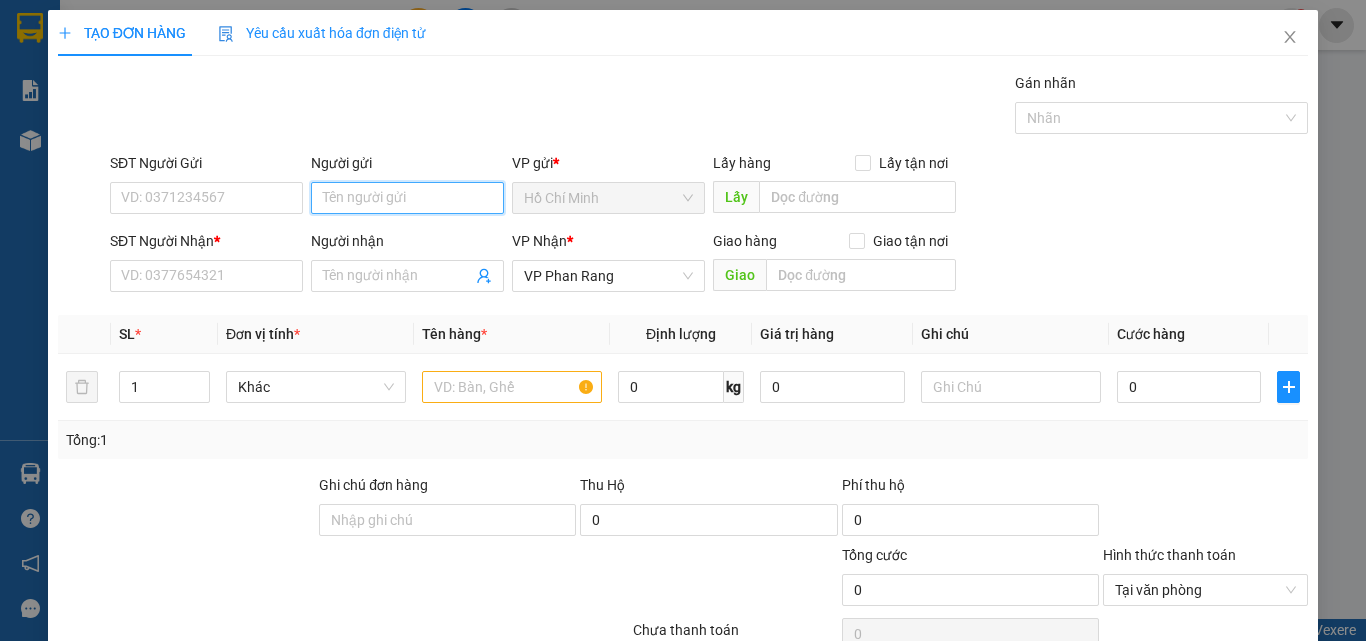 click on "Người gửi" at bounding box center [407, 198] 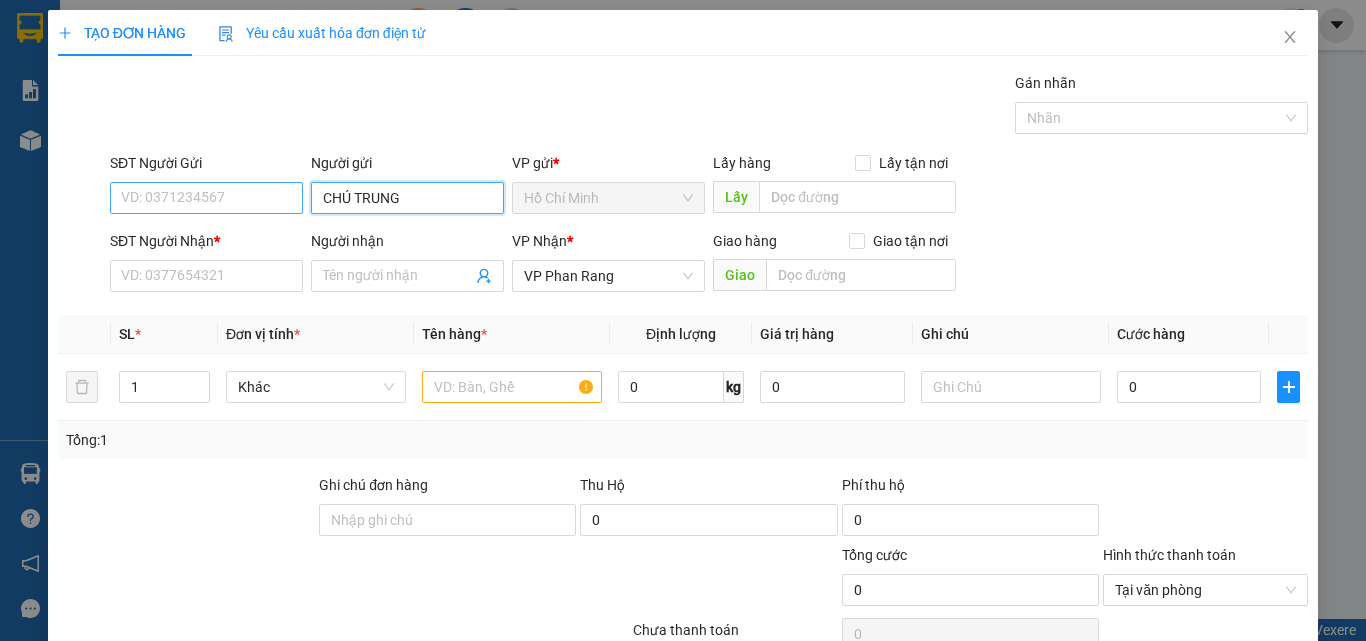 type on "CHÚ TRUNG" 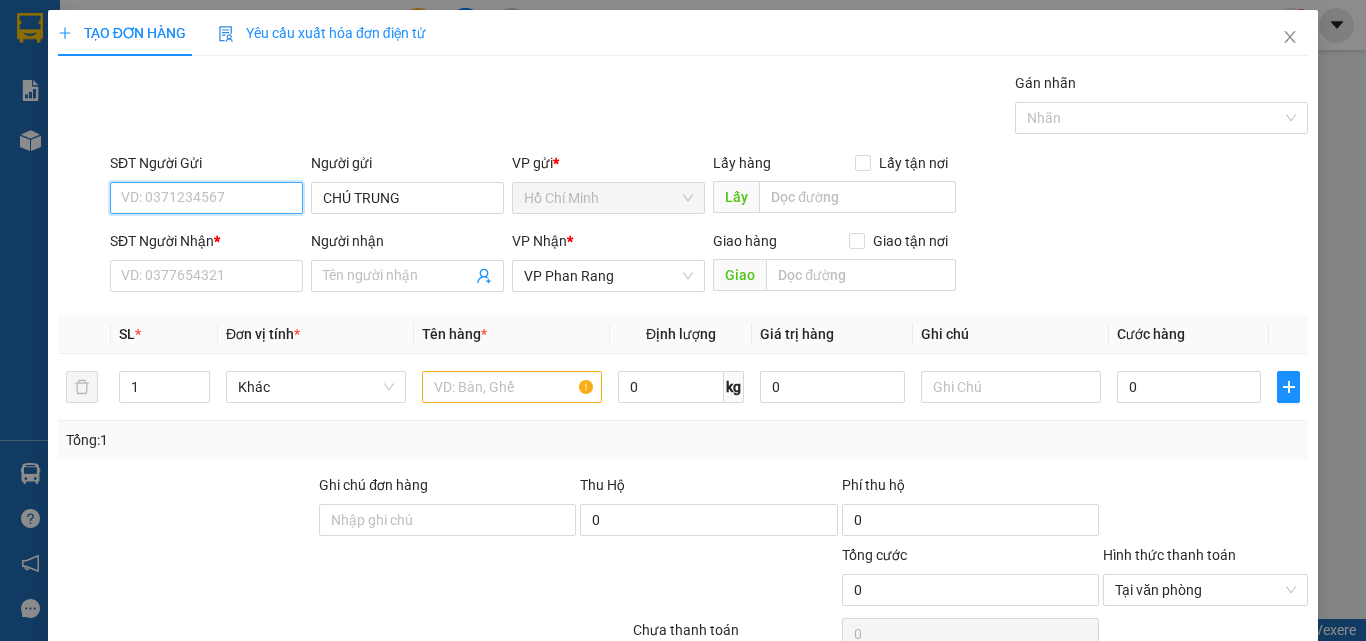 click on "SĐT Người Gửi" at bounding box center (206, 198) 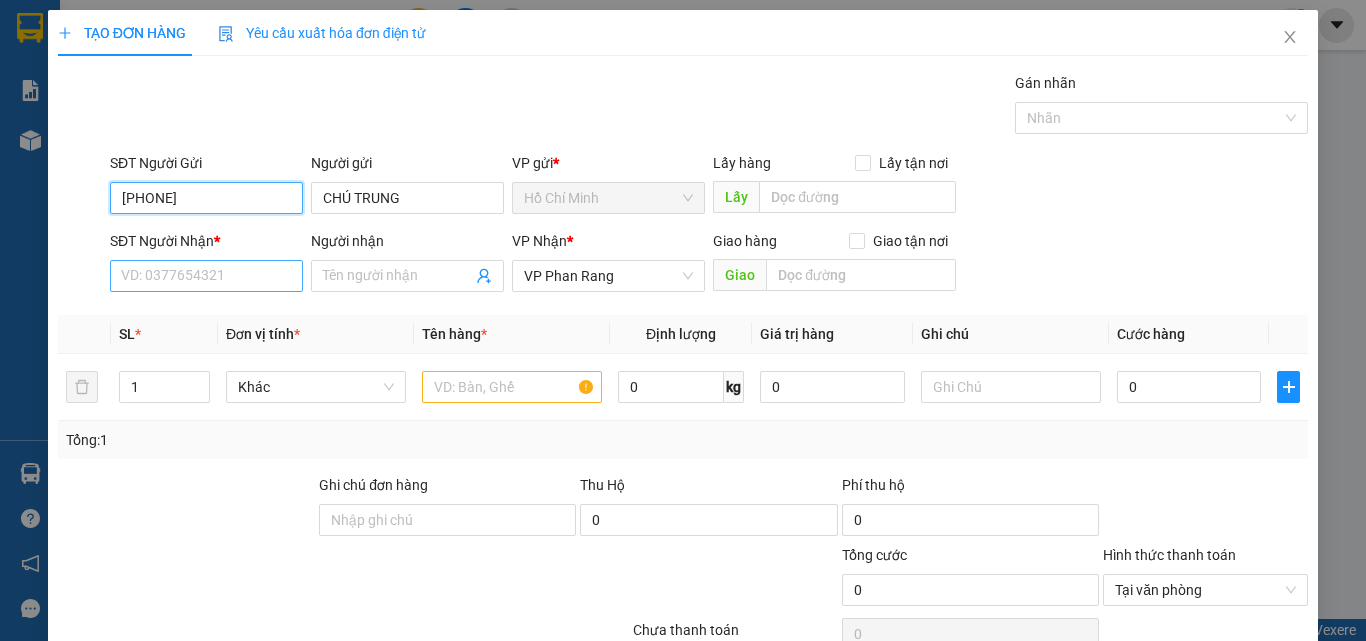 type on "[PHONE]" 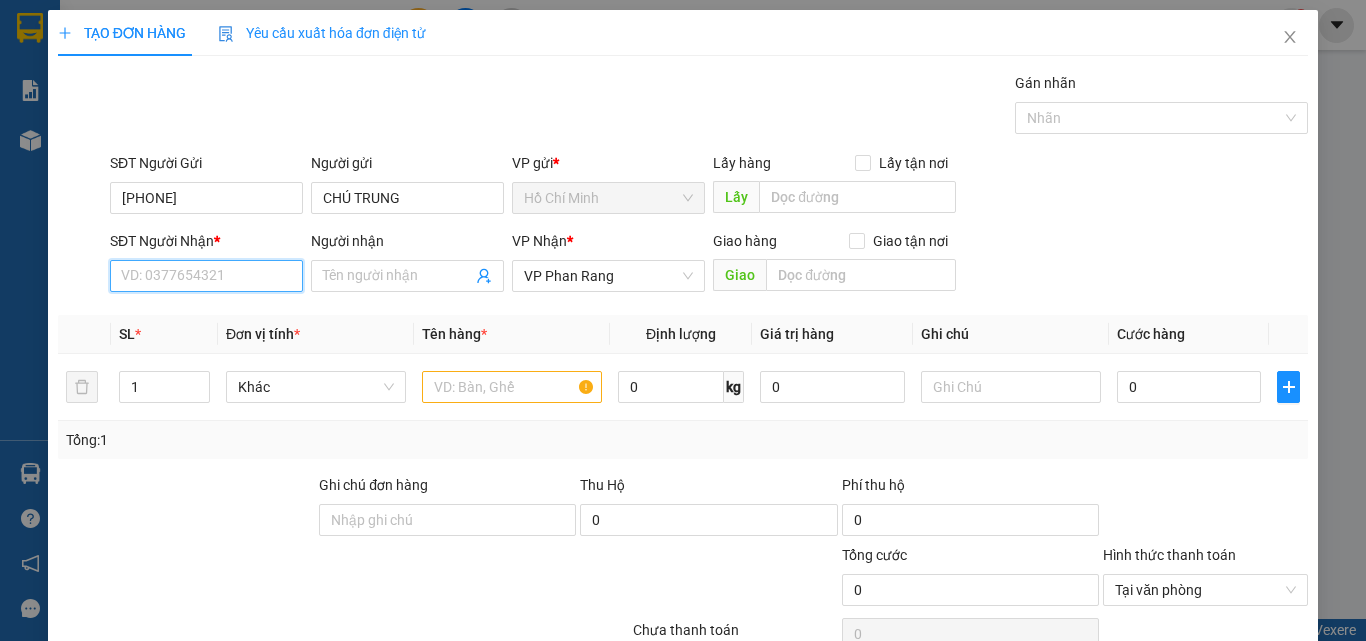 click on "SĐT Người Nhận  *" at bounding box center (206, 276) 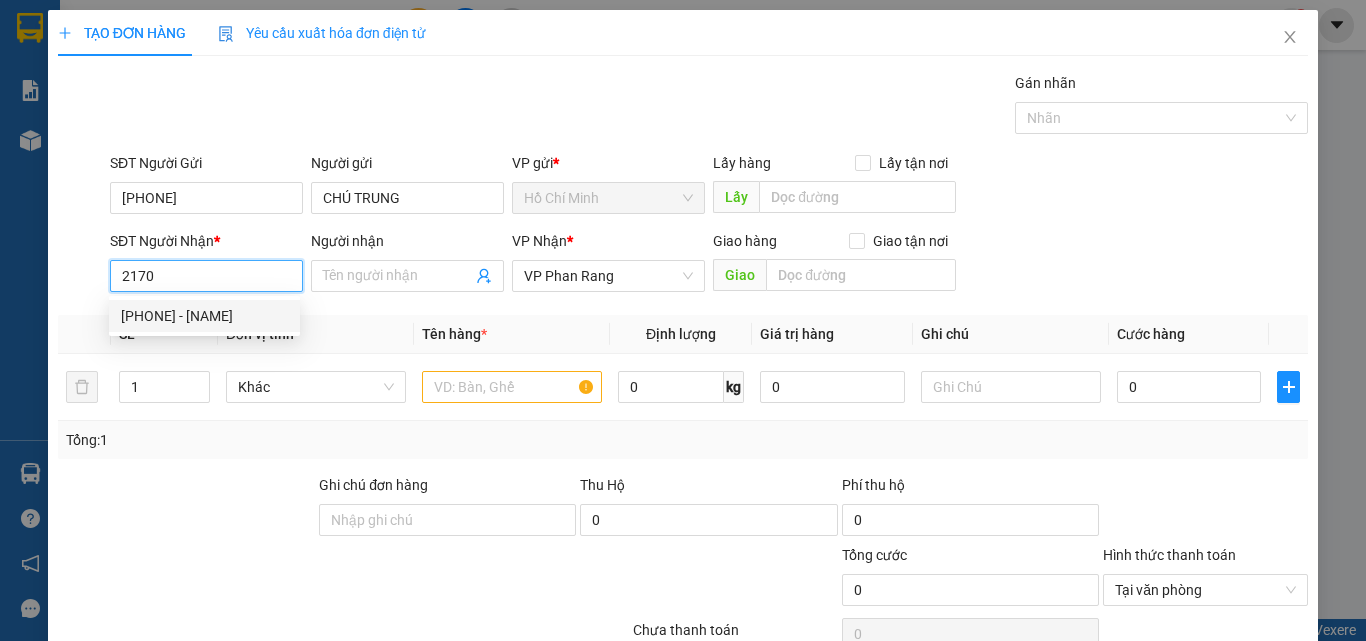 click on "[PHONE] - [NAME]" at bounding box center [204, 316] 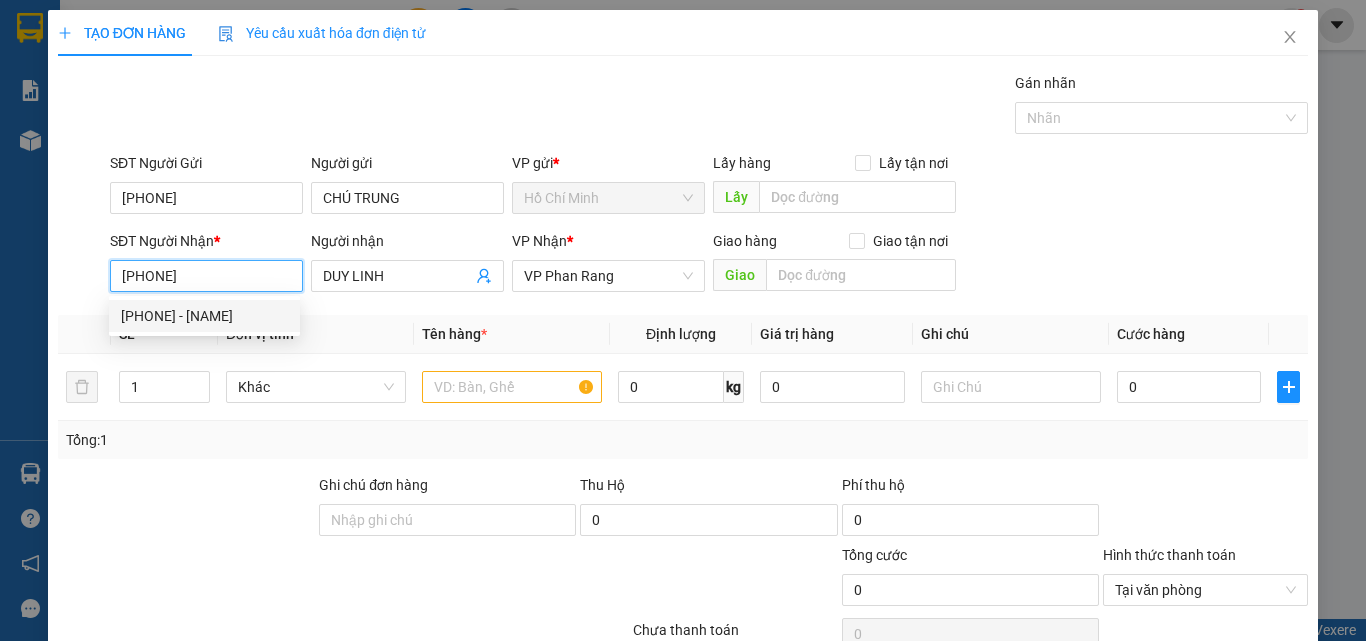 type on "30.000" 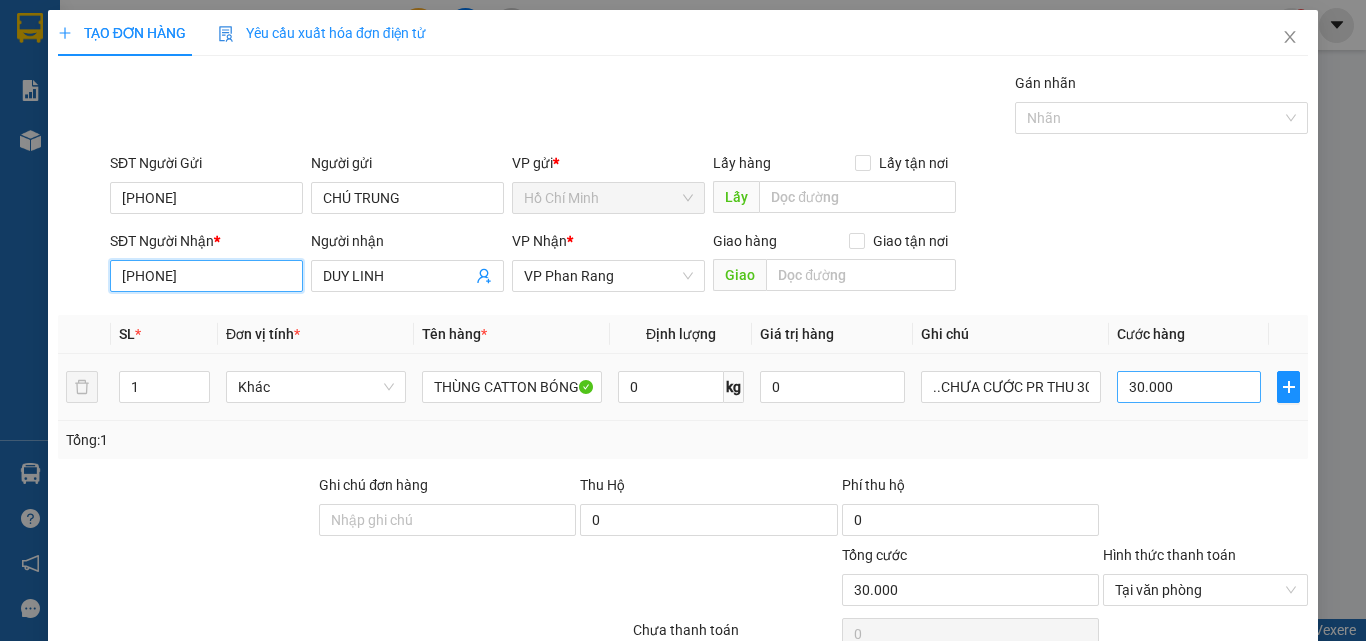 type on "[PHONE]" 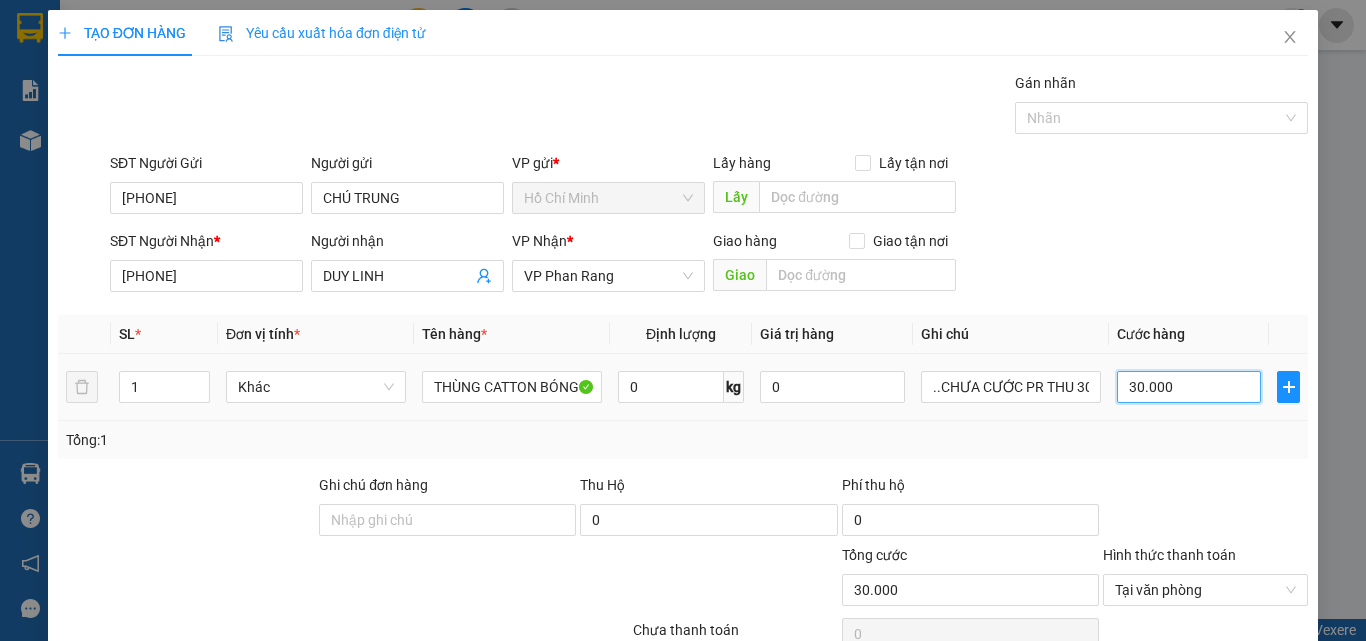click on "30.000" at bounding box center [1189, 387] 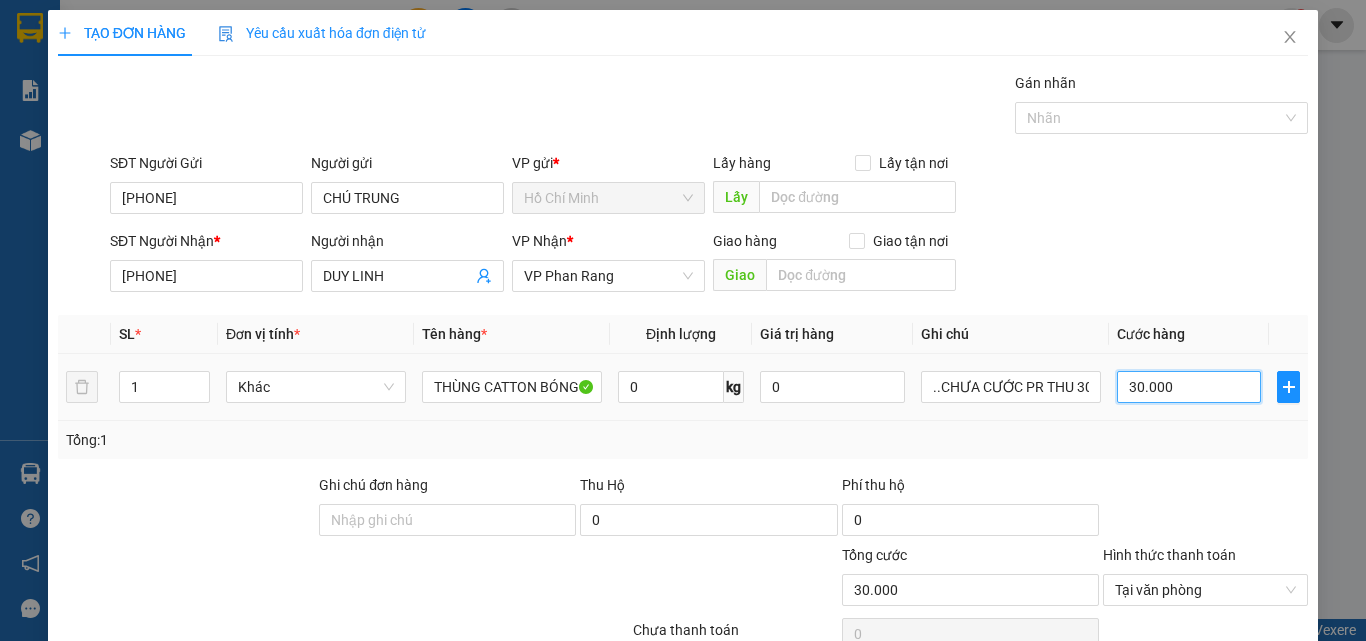 type on "0" 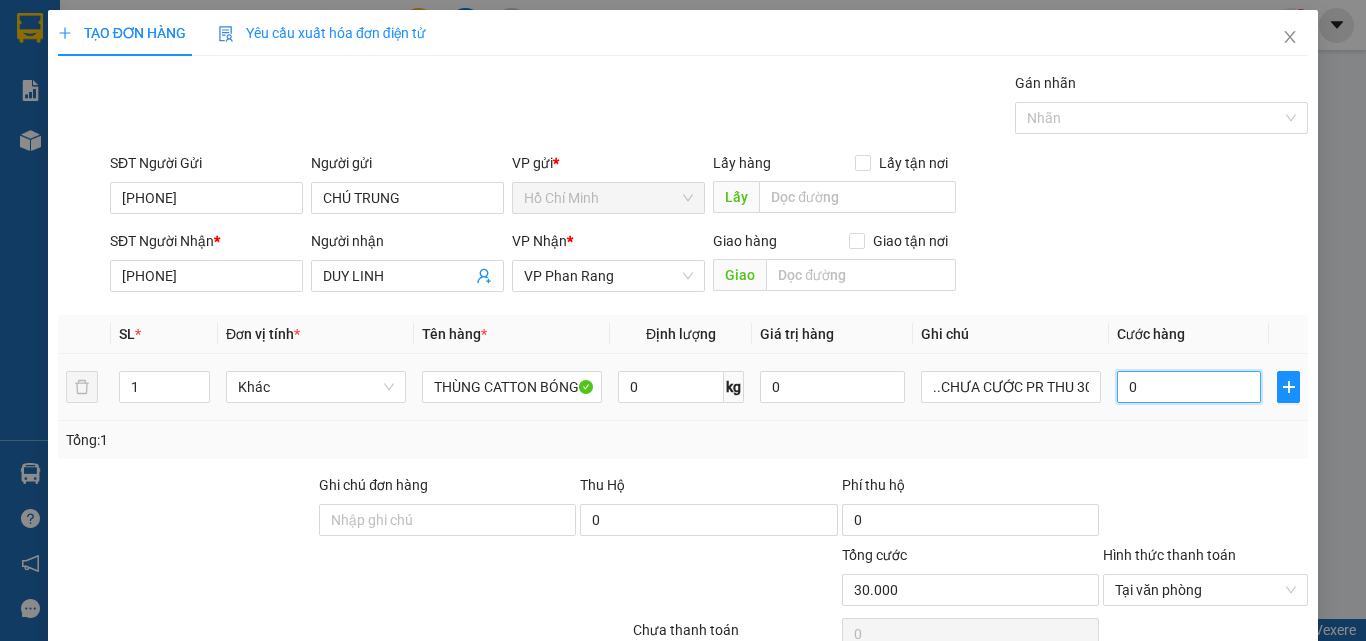 type on "0" 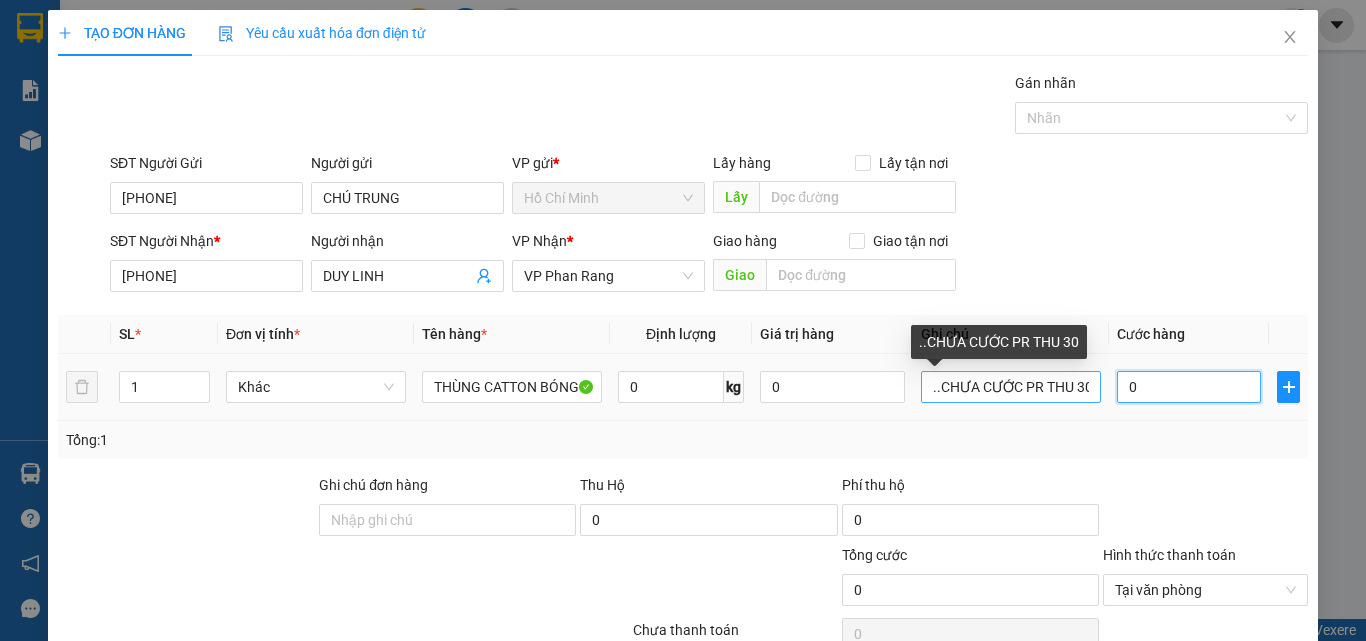 type on "0" 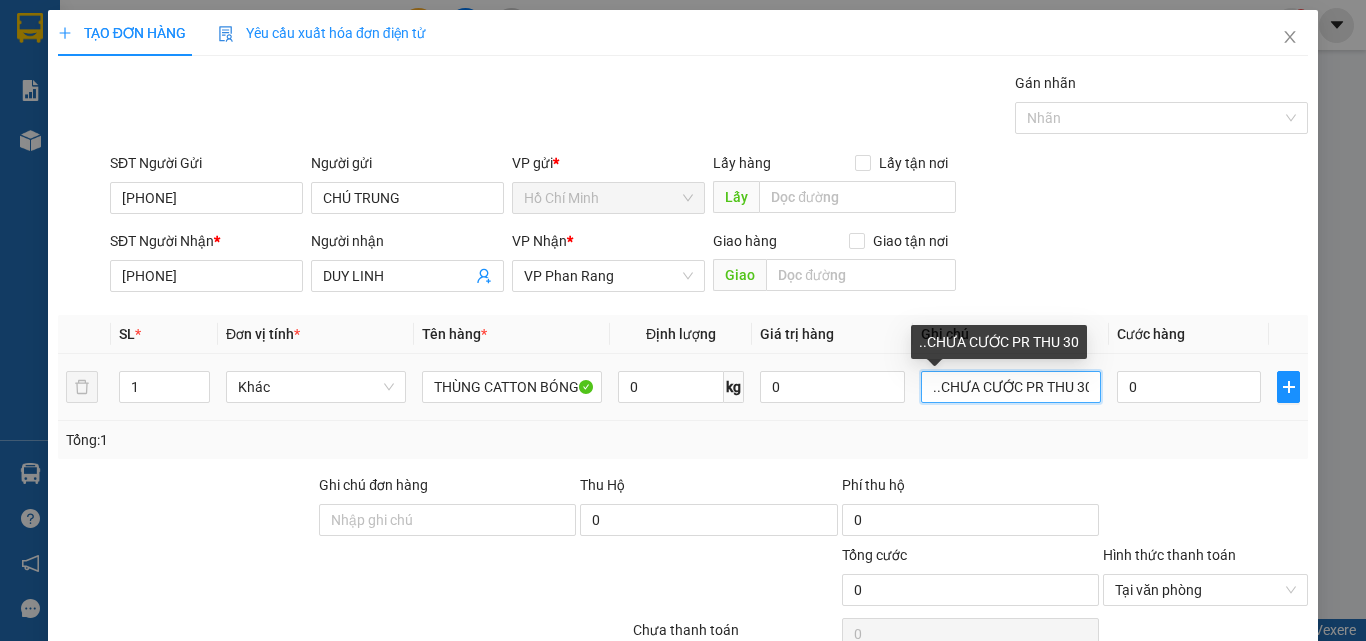 click on "..CHƯA CƯỚC PR THU 30" at bounding box center (1011, 387) 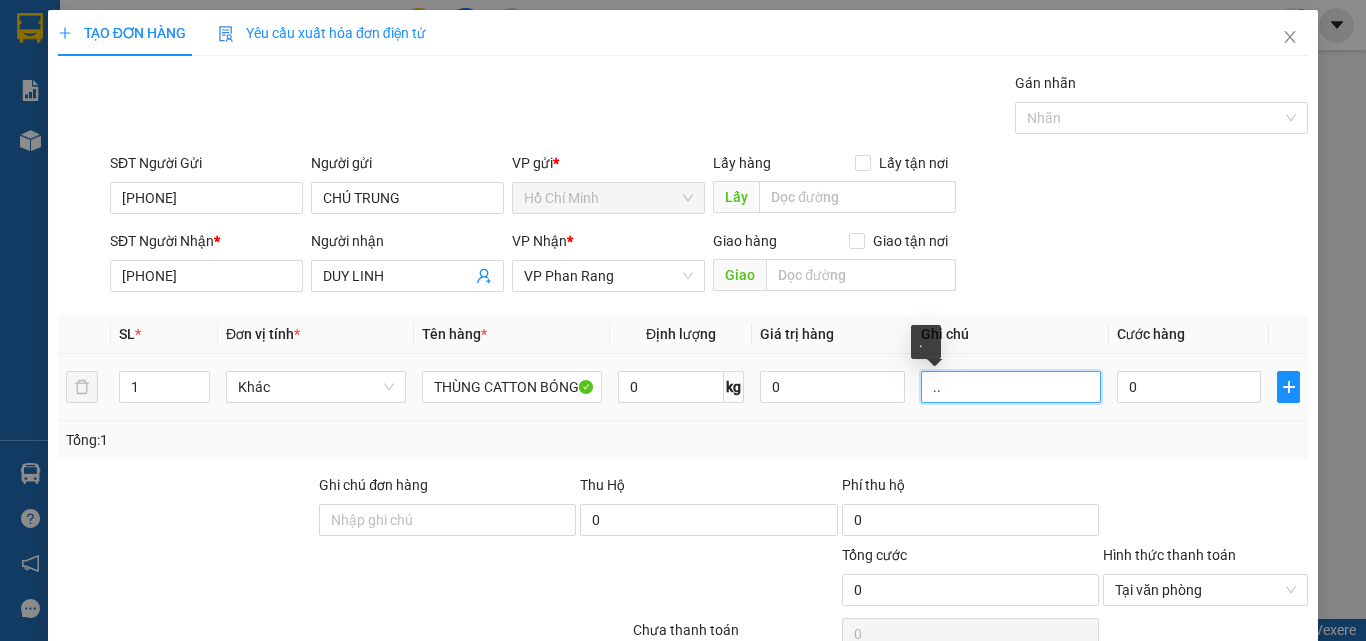 type on "." 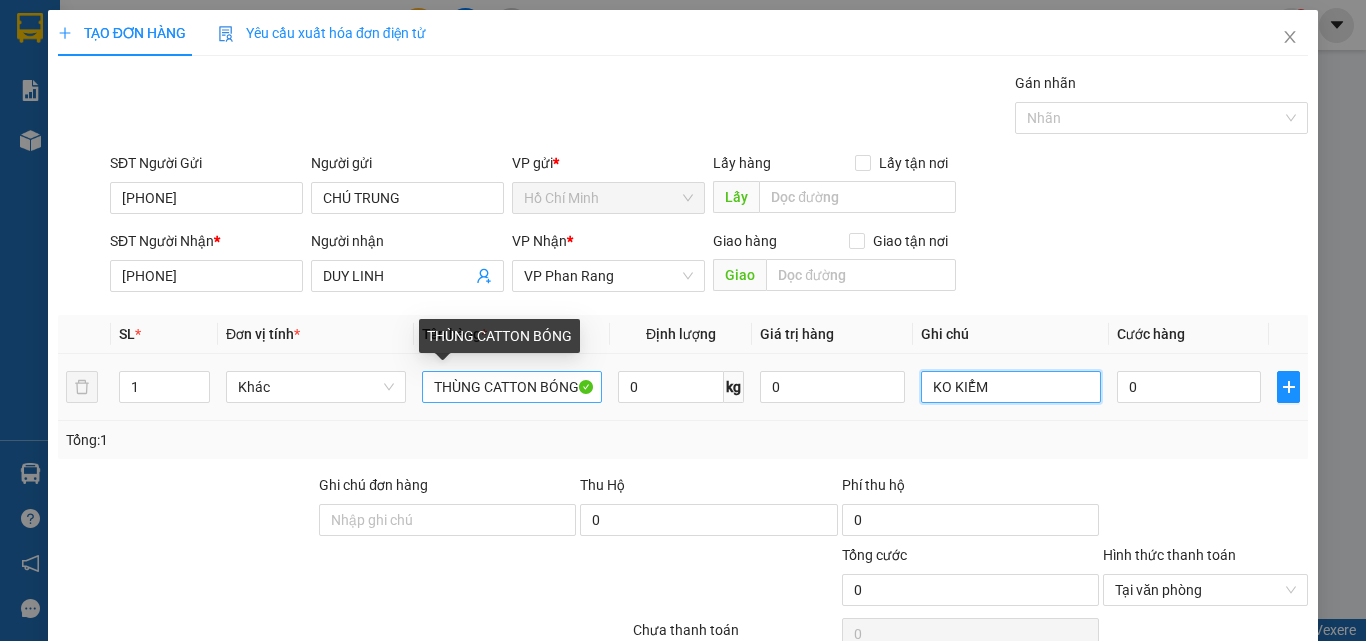 type on "KO KIỂM" 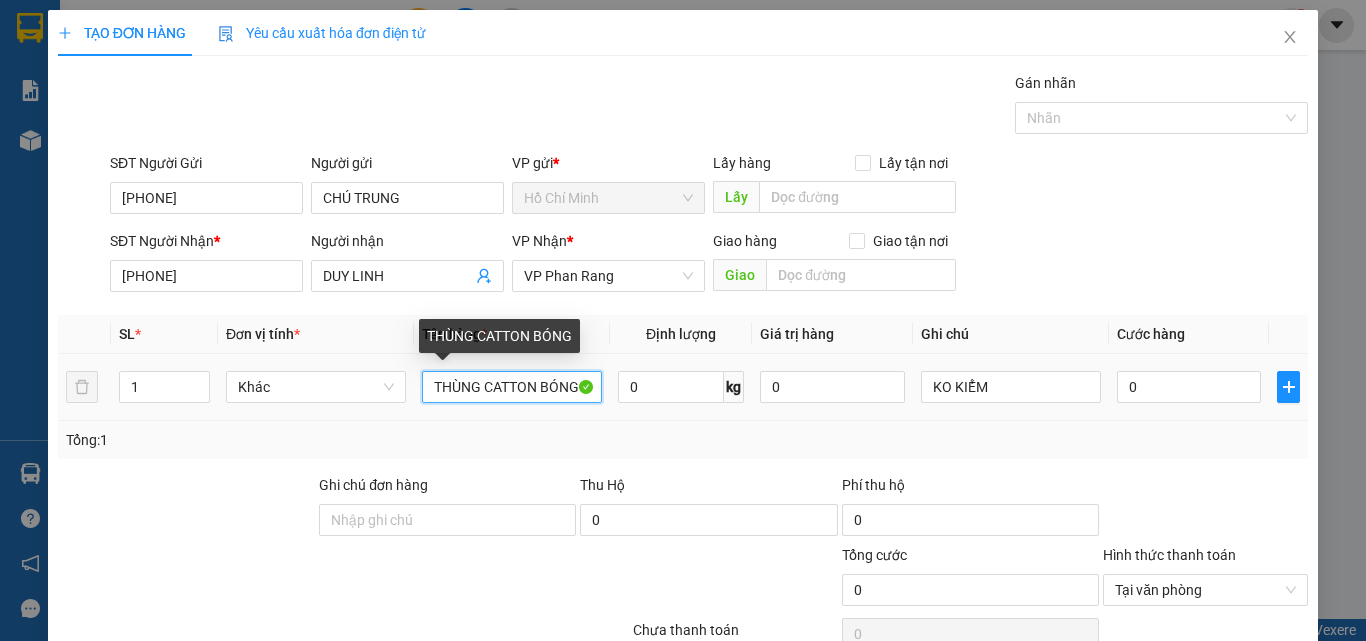 click on "THÙNG CATTON BÓNG" at bounding box center [512, 387] 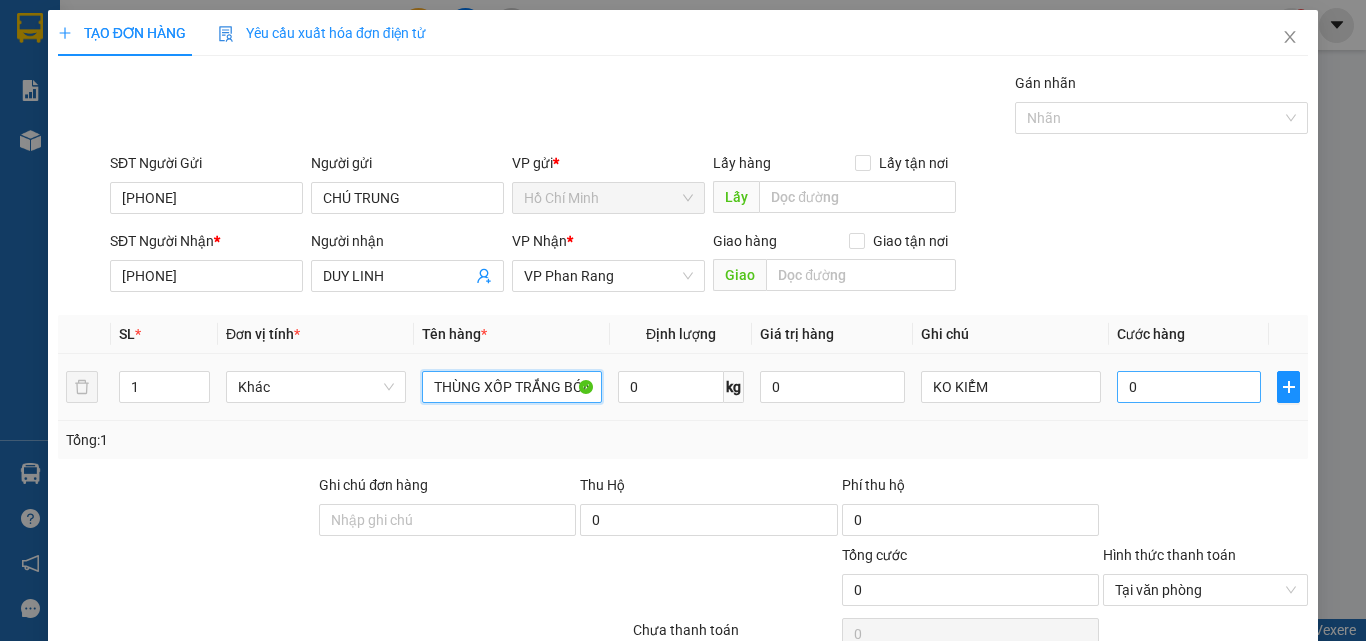 type on "THÙNG XỐP TRẮNG BÓNG" 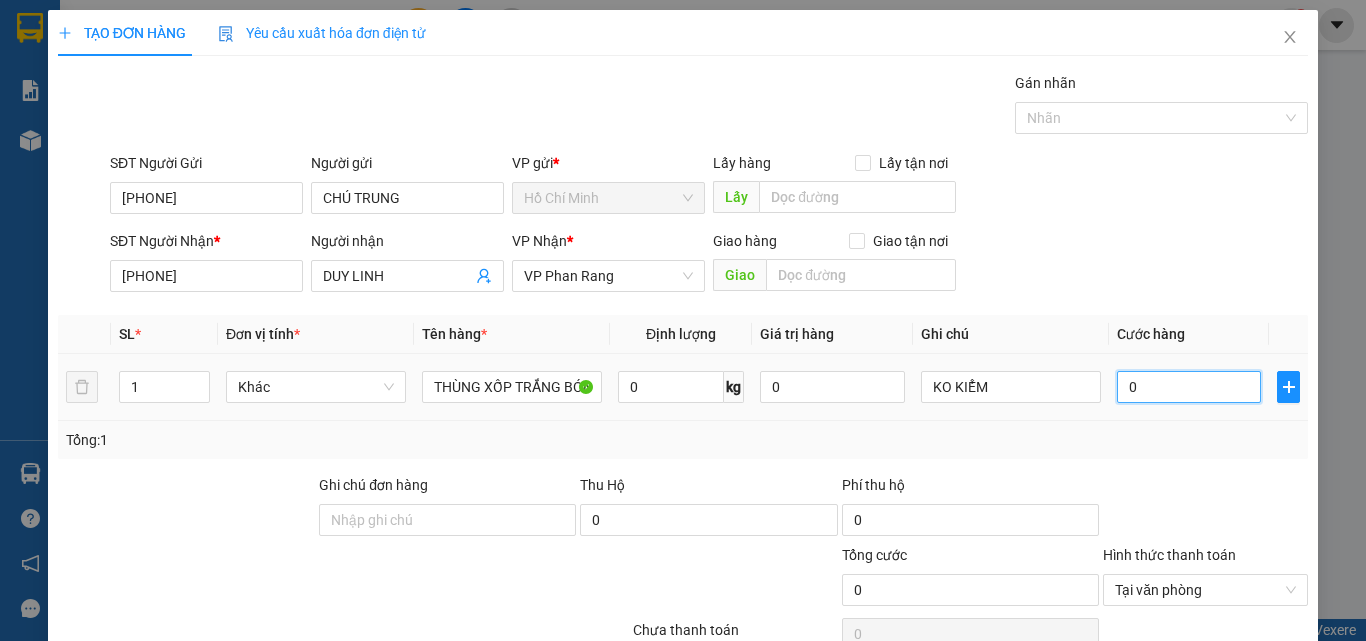 click on "0" at bounding box center (1189, 387) 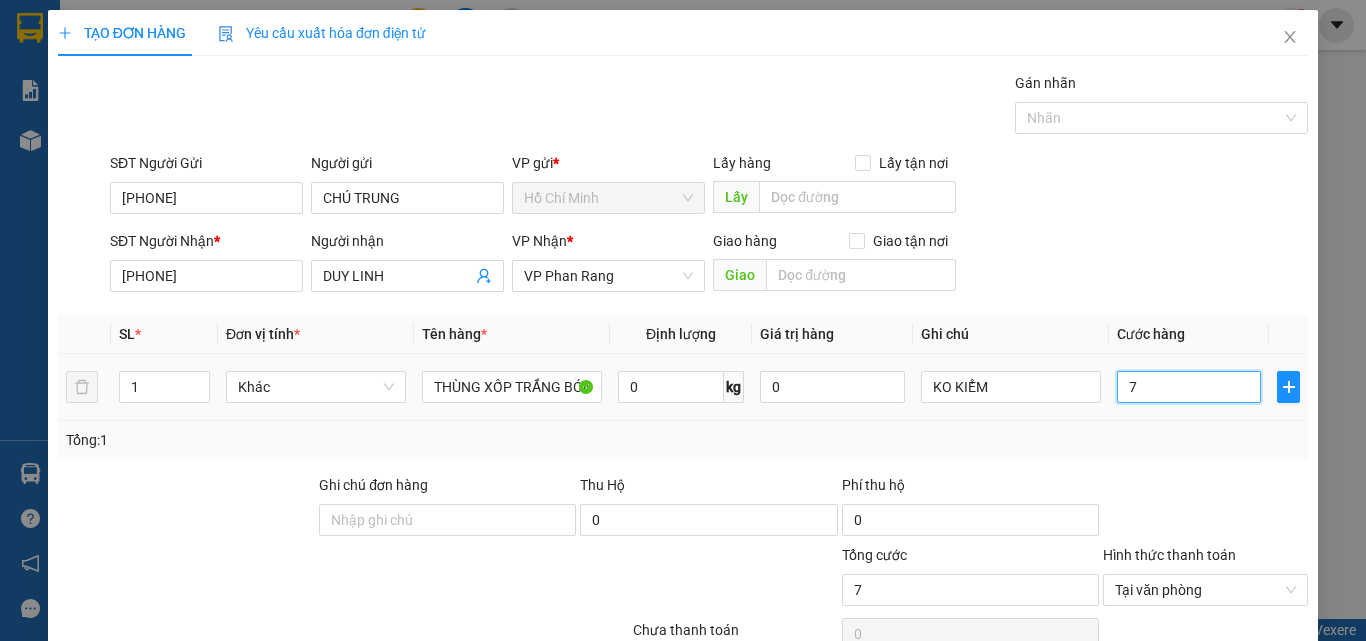 type on "70" 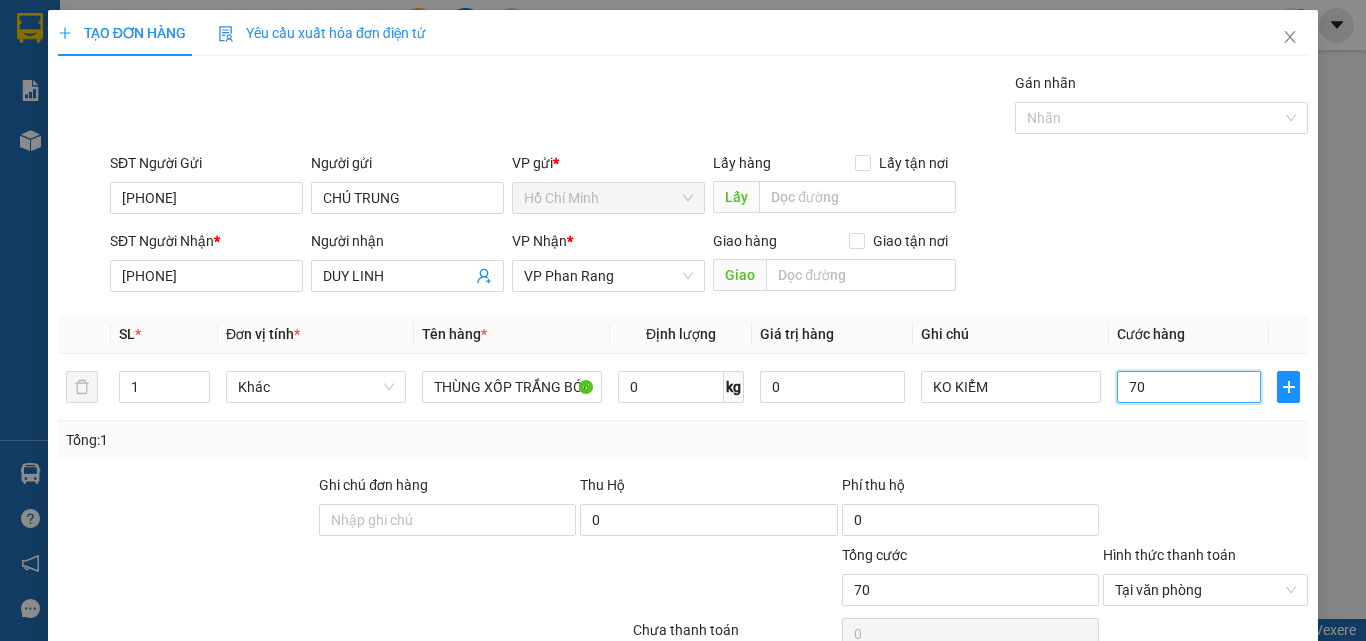 type on "70" 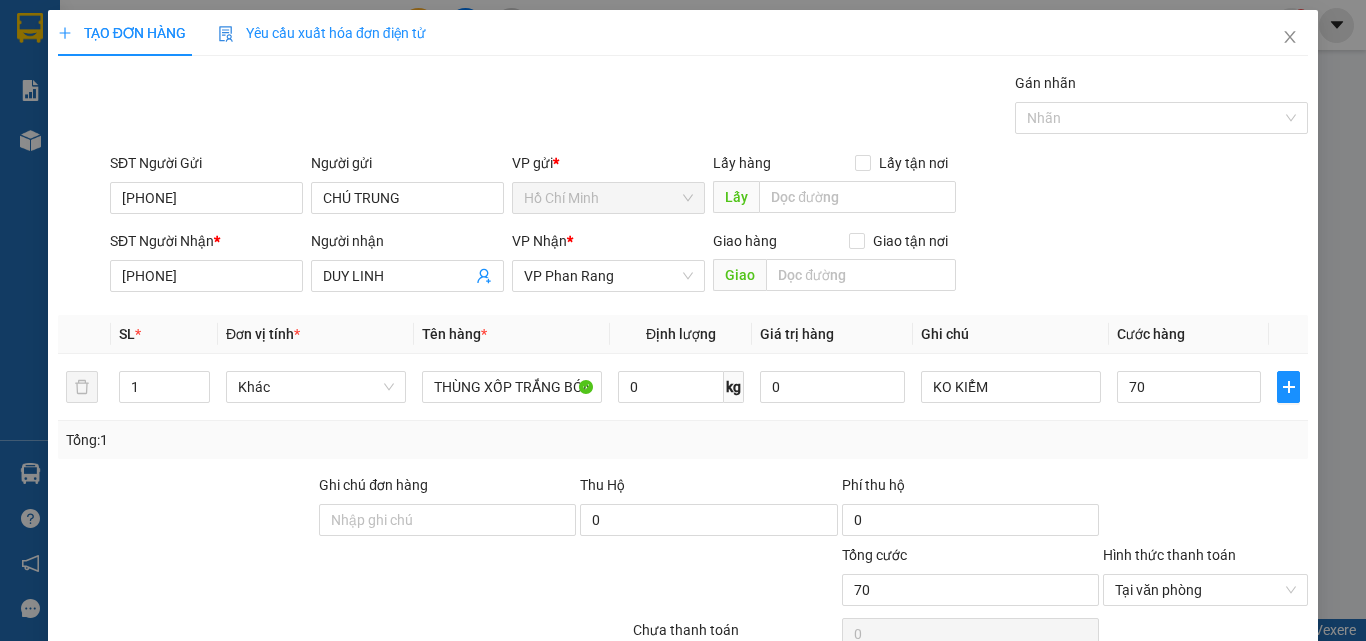 type on "70.000" 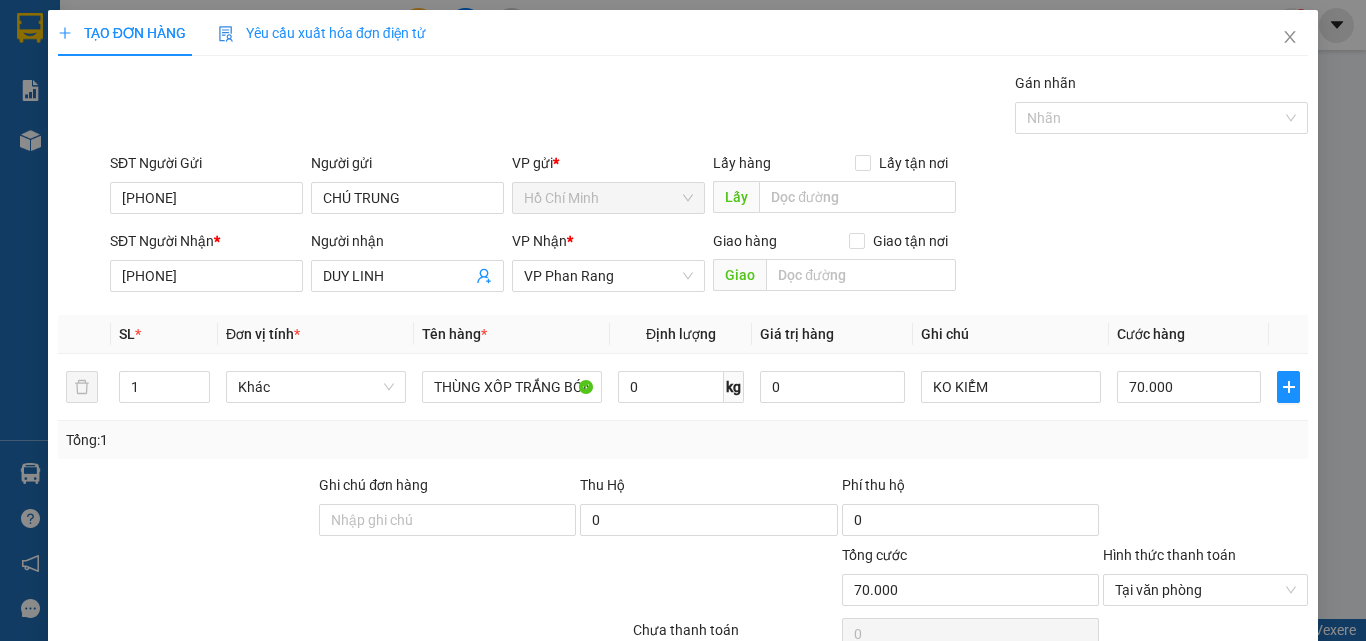 scroll, scrollTop: 161, scrollLeft: 0, axis: vertical 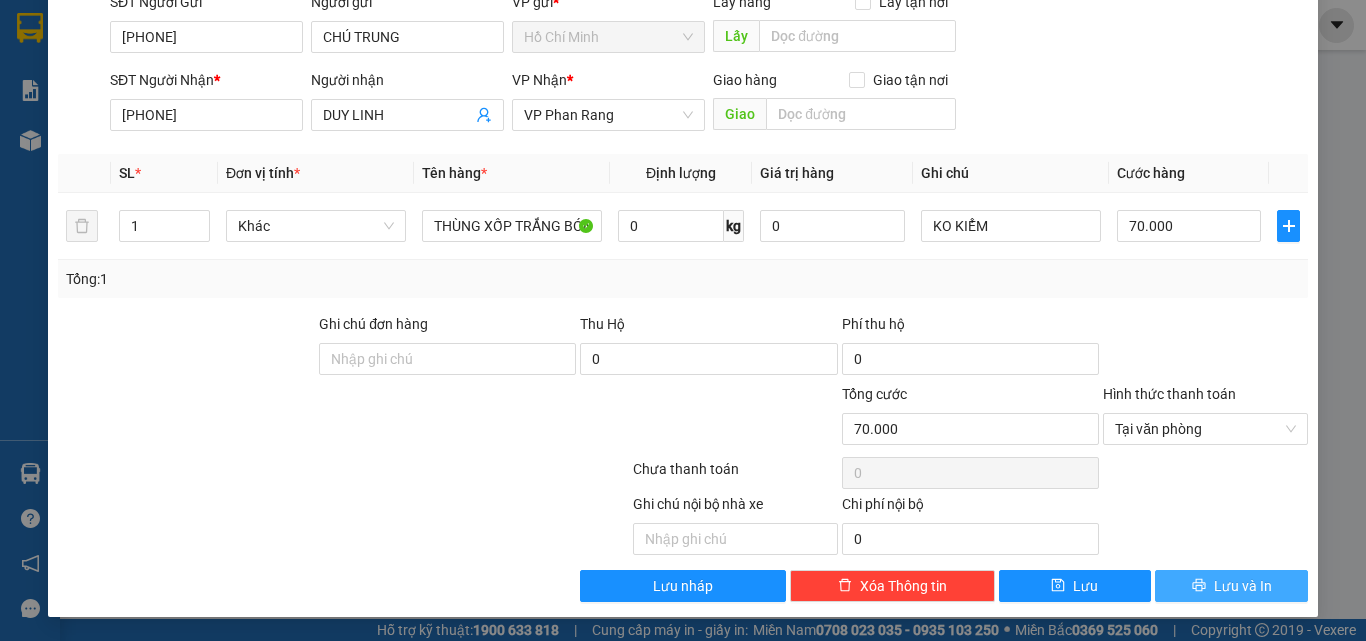 click on "Lưu và In" at bounding box center (1231, 586) 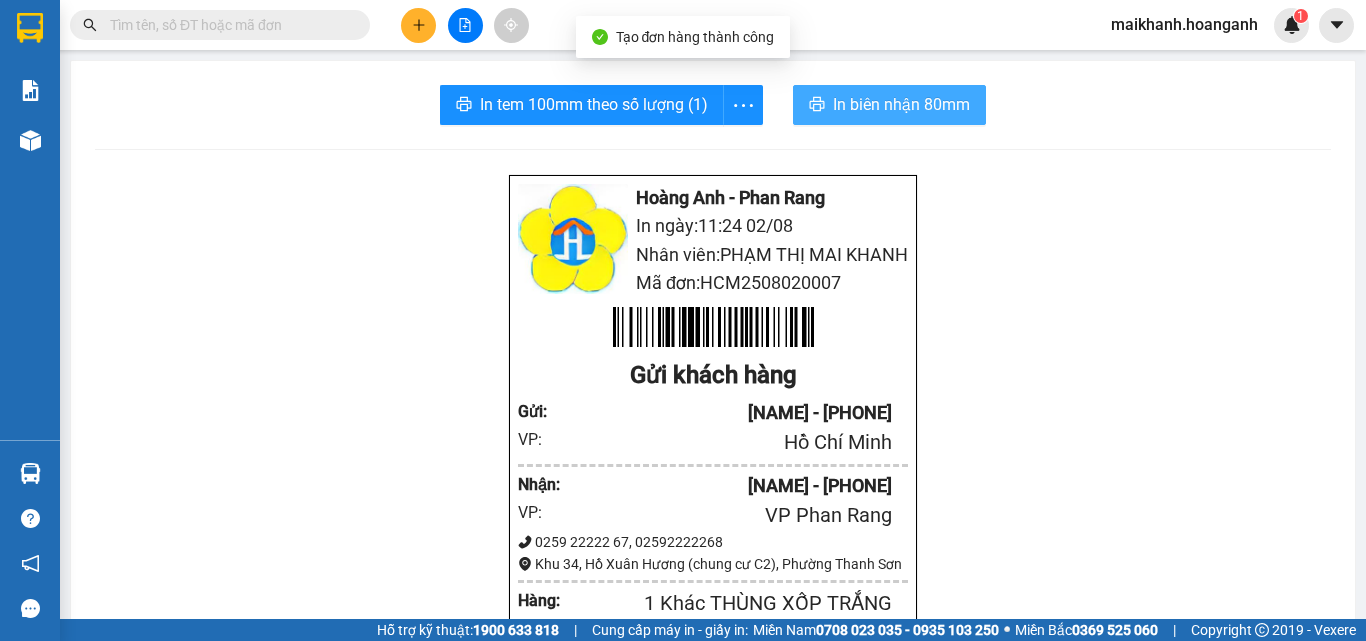 click on "In biên nhận 80mm" at bounding box center [901, 104] 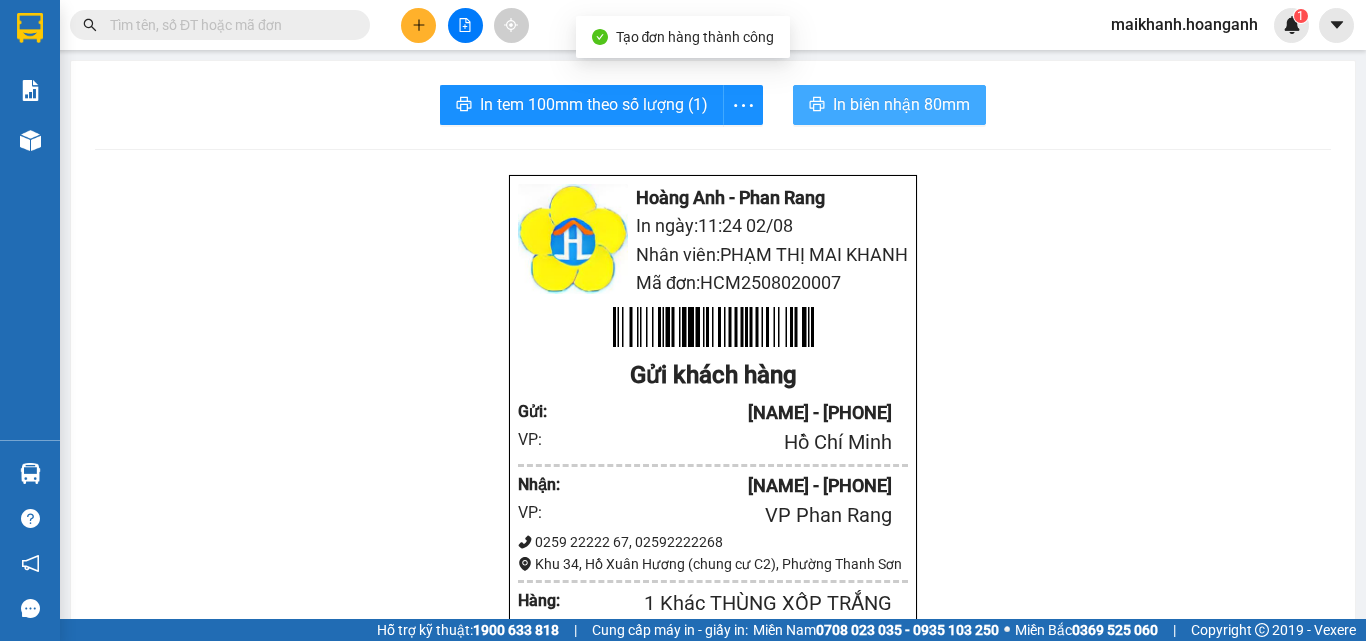 scroll, scrollTop: 0, scrollLeft: 0, axis: both 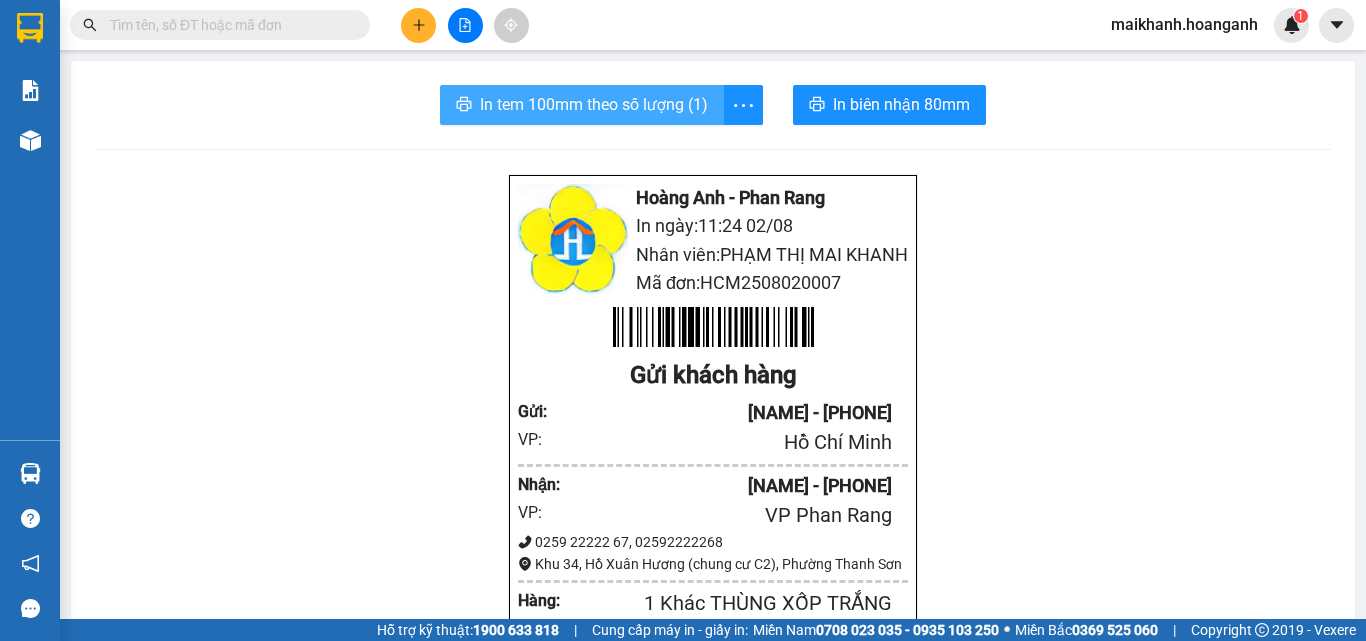 click on "In tem 100mm theo số lượng
(1)" at bounding box center [594, 104] 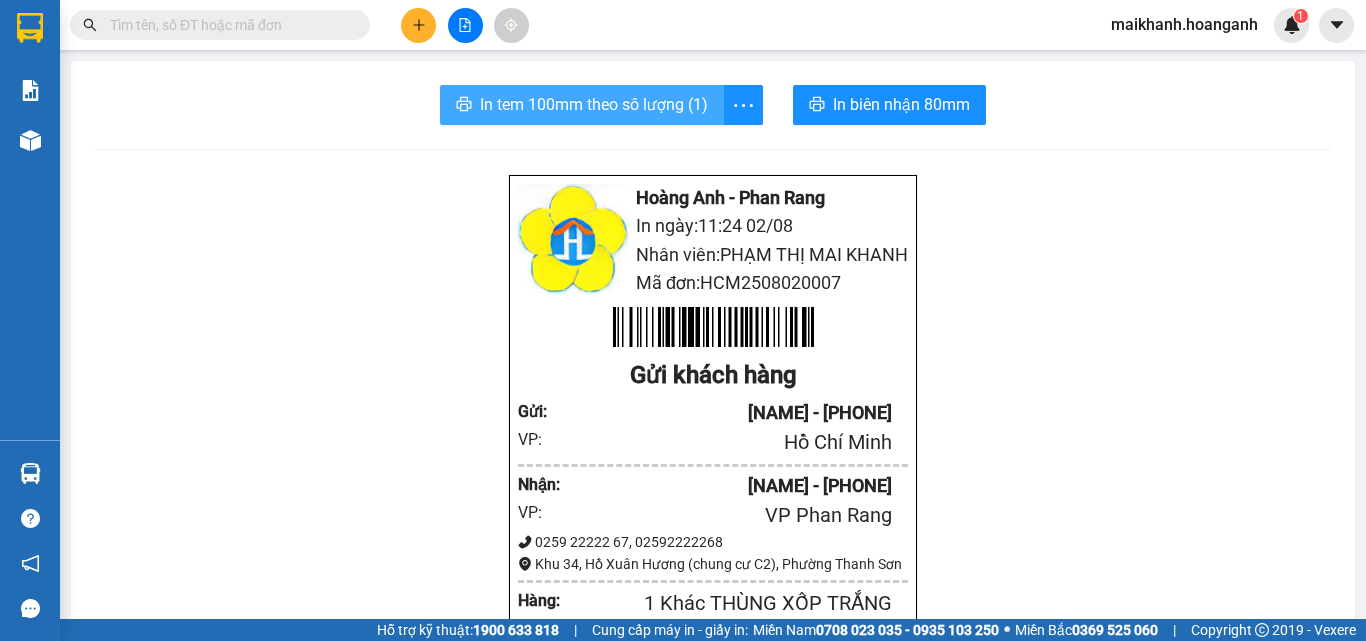 scroll, scrollTop: 0, scrollLeft: 0, axis: both 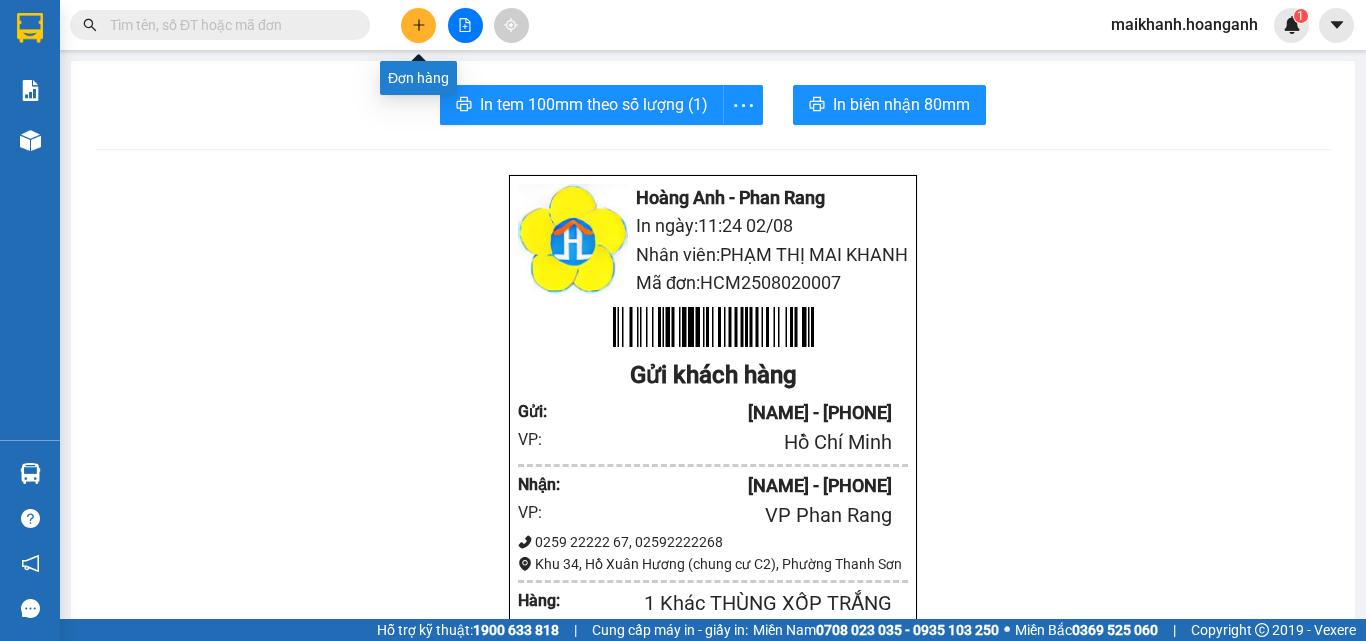click 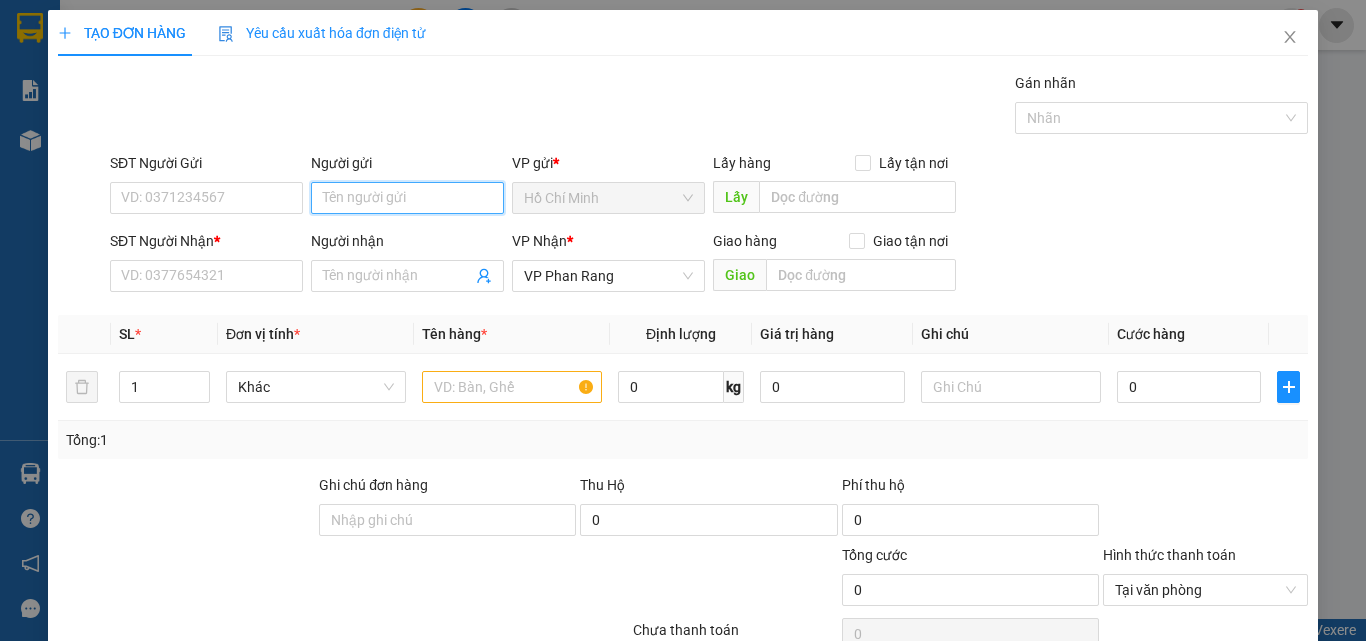 click on "Người gửi" at bounding box center [407, 198] 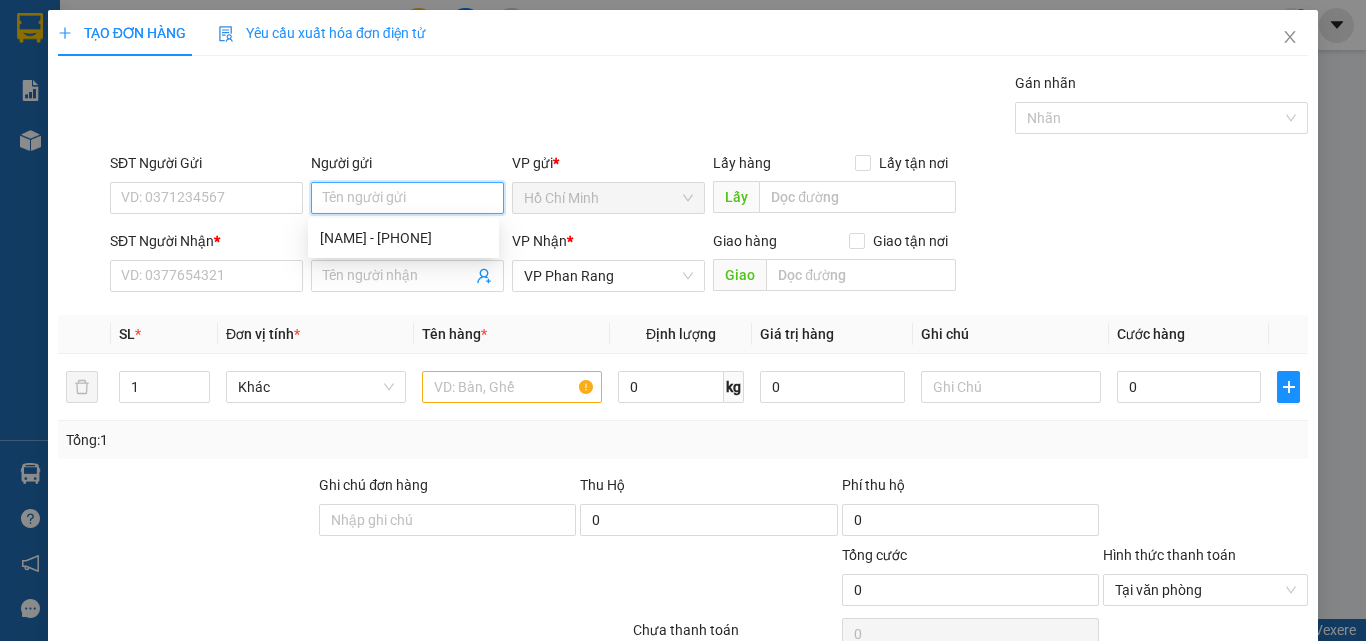 click on "Người gửi" at bounding box center (407, 198) 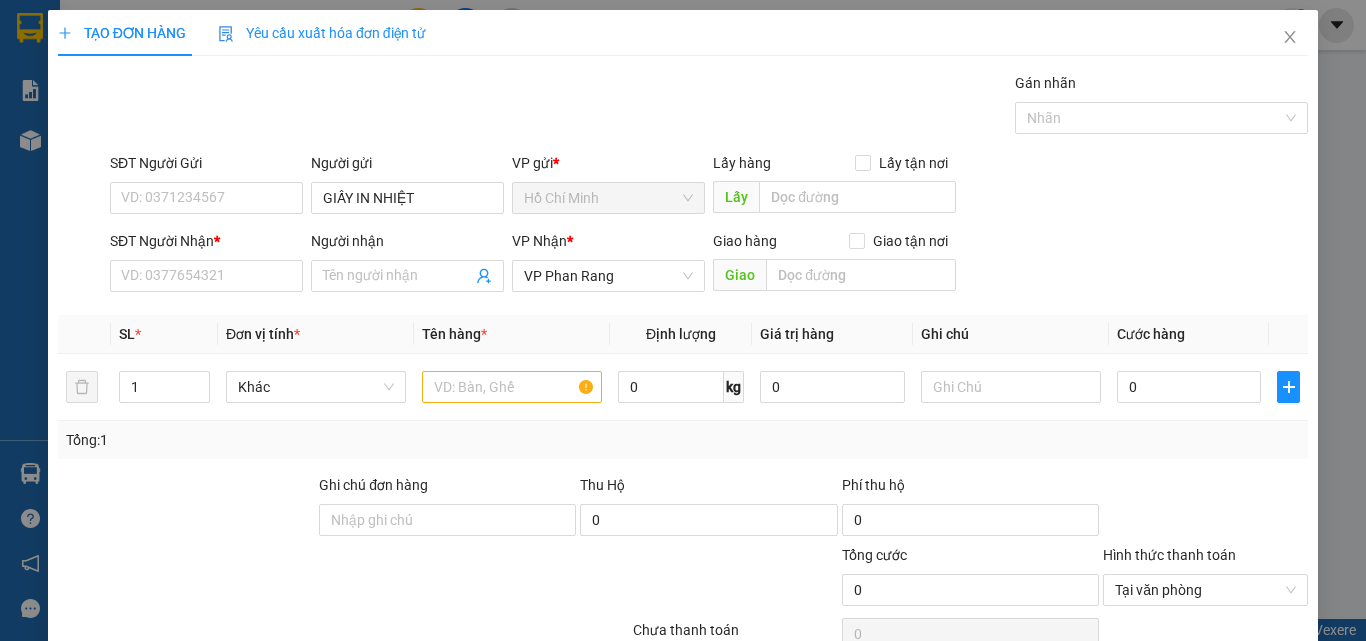 click on "VP gửi  * [CITY]" at bounding box center [608, 187] 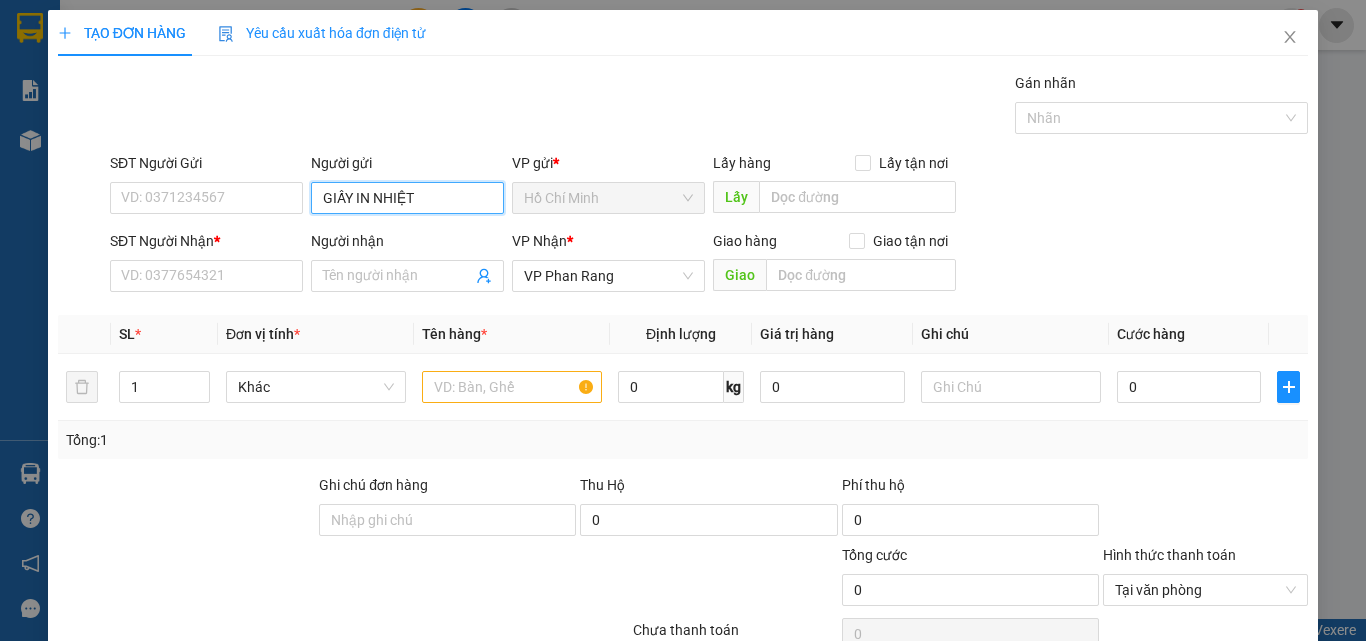 click on "GIẤY IN NHIỆT" at bounding box center (407, 198) 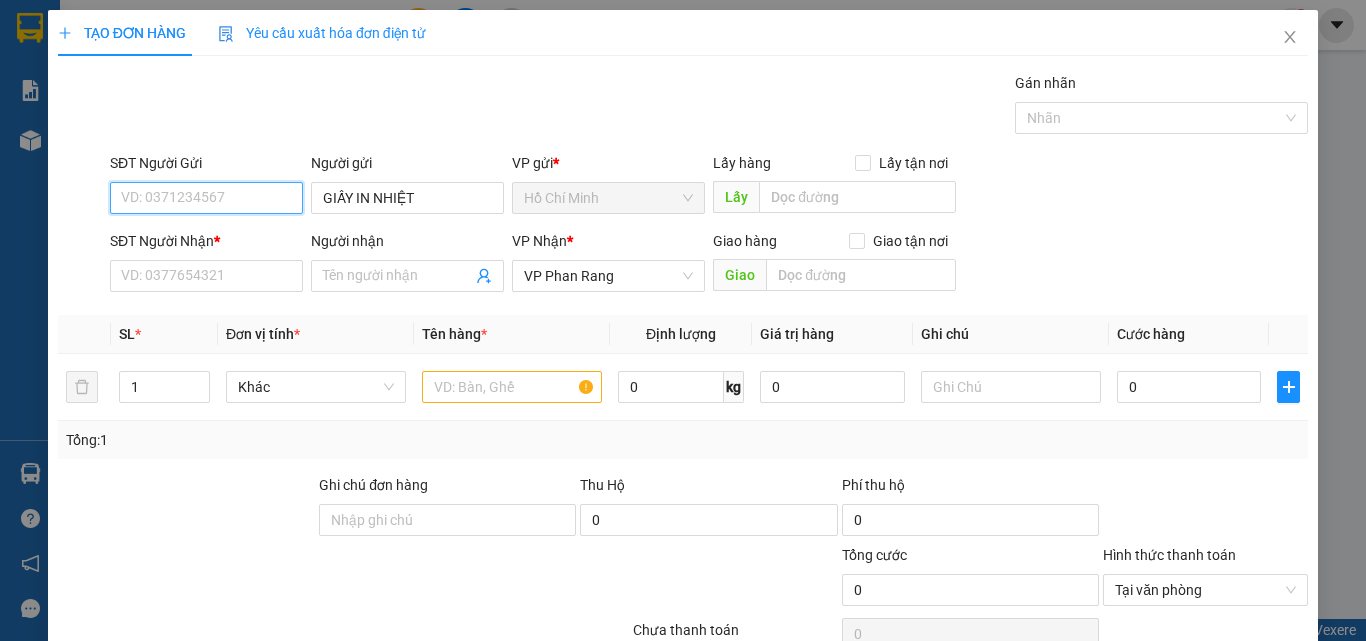 click on "SĐT Người Gửi" at bounding box center (206, 198) 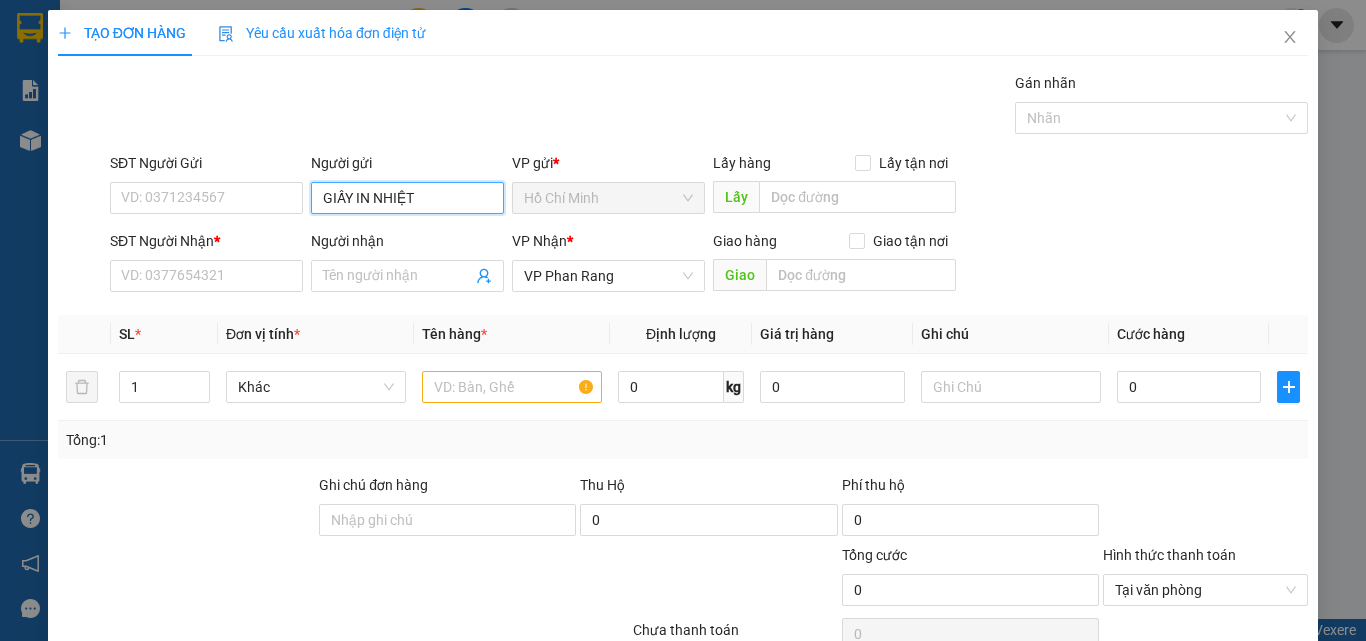 click on "GIẤY IN NHIỆT" at bounding box center [407, 198] 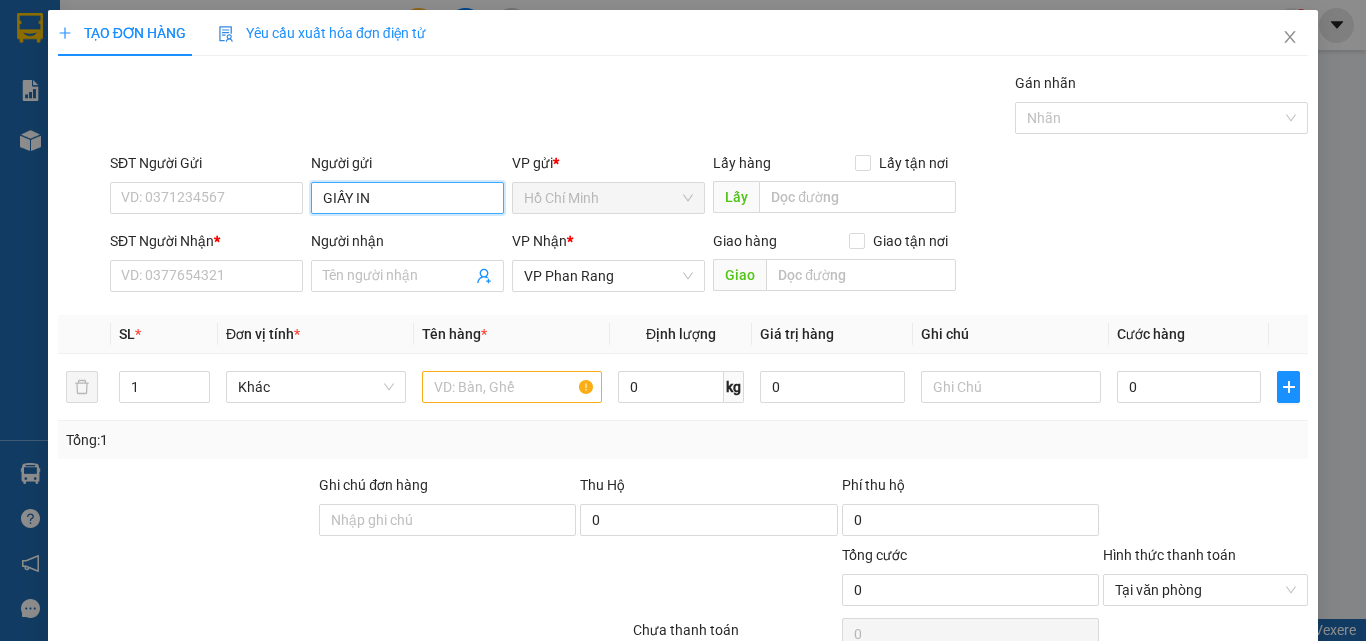 type on "GIẤY IN" 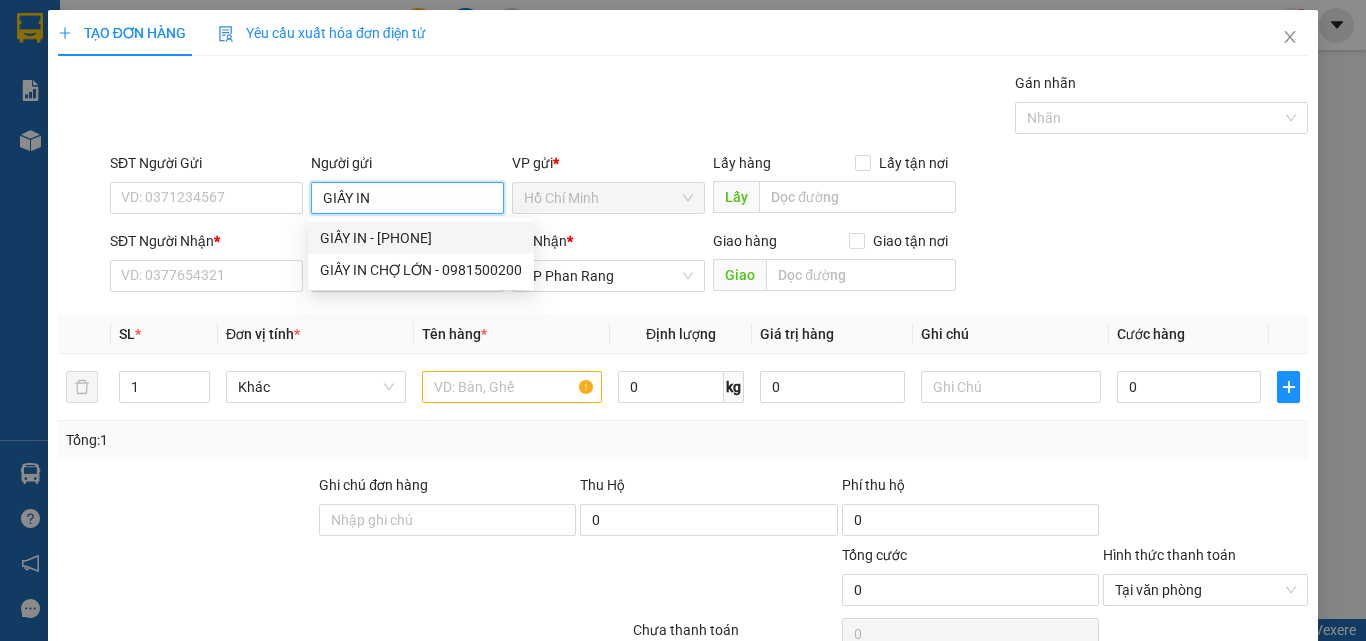 click on "GIẤY IN - [PHONE]" at bounding box center [421, 238] 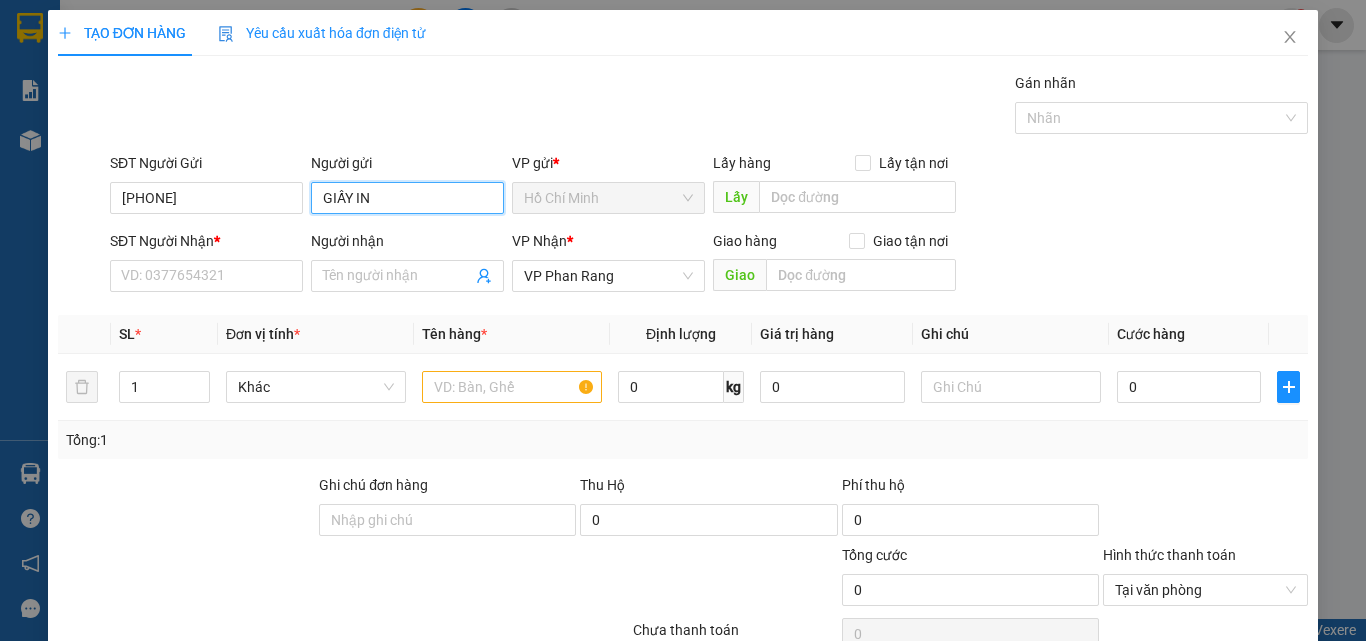 click on "GIẤY IN" at bounding box center [407, 198] 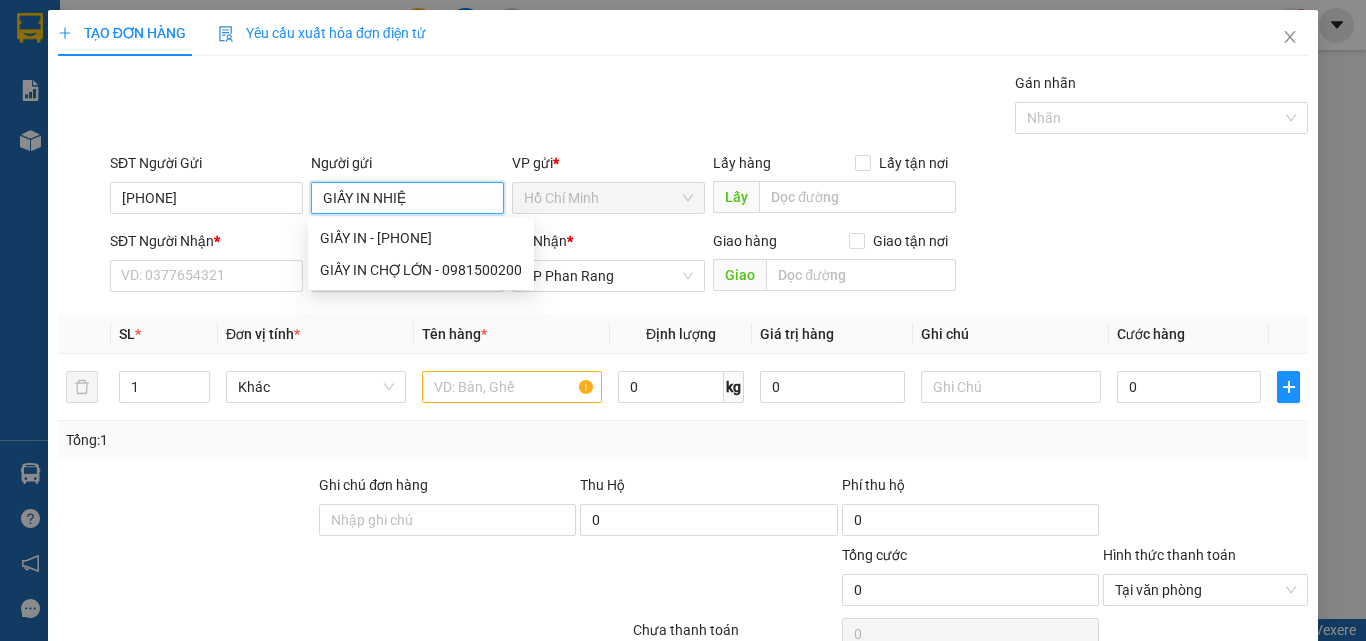 type on "GIẤY IN NHIỆT" 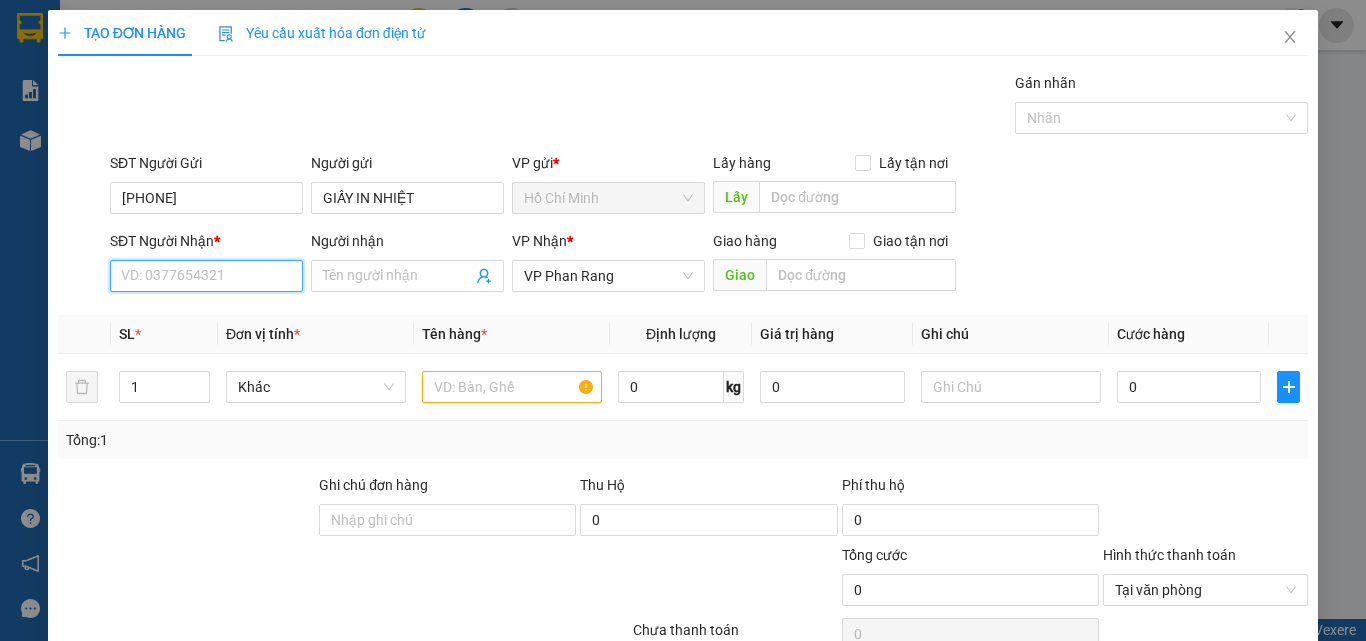 click on "SĐT Người Nhận  *" at bounding box center [206, 276] 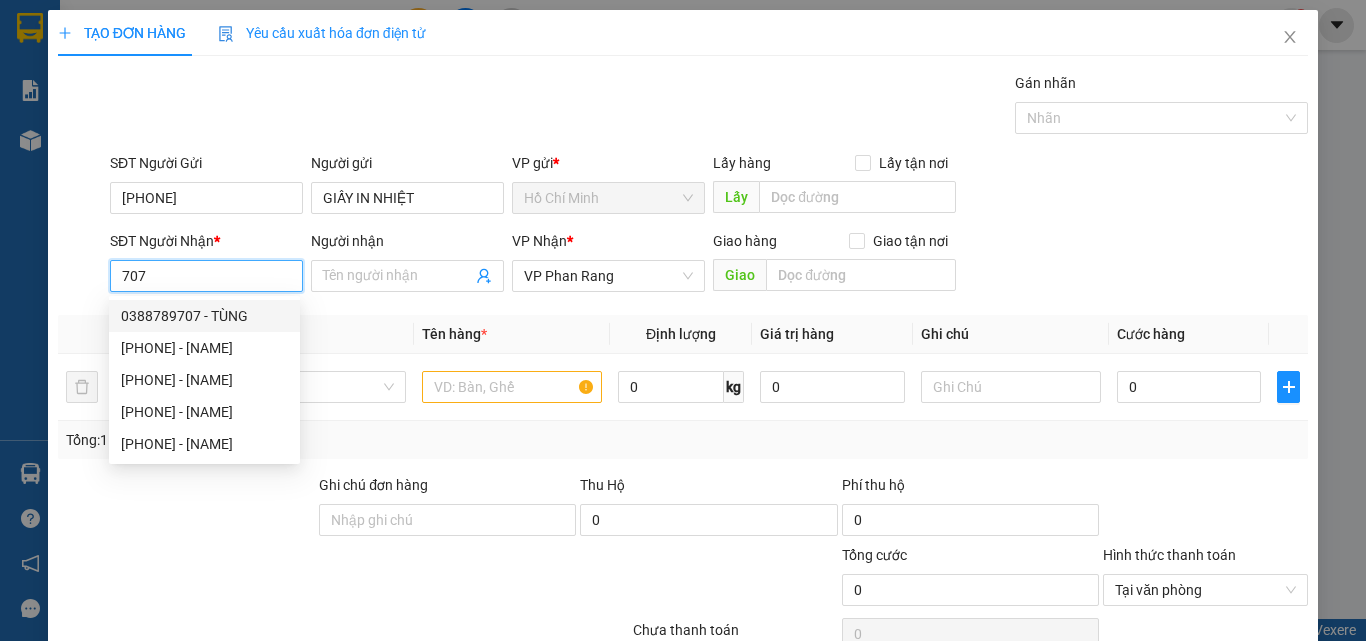 click on "0388789707 - TÙNG" at bounding box center [204, 316] 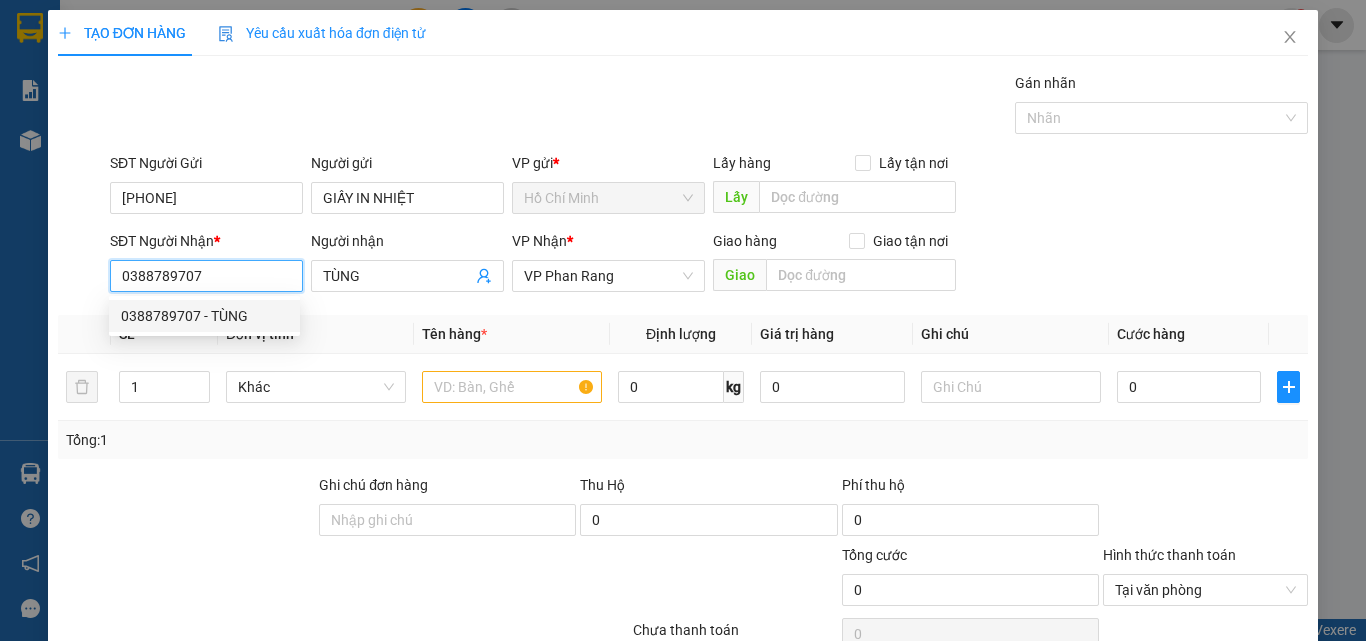 type on "30.000" 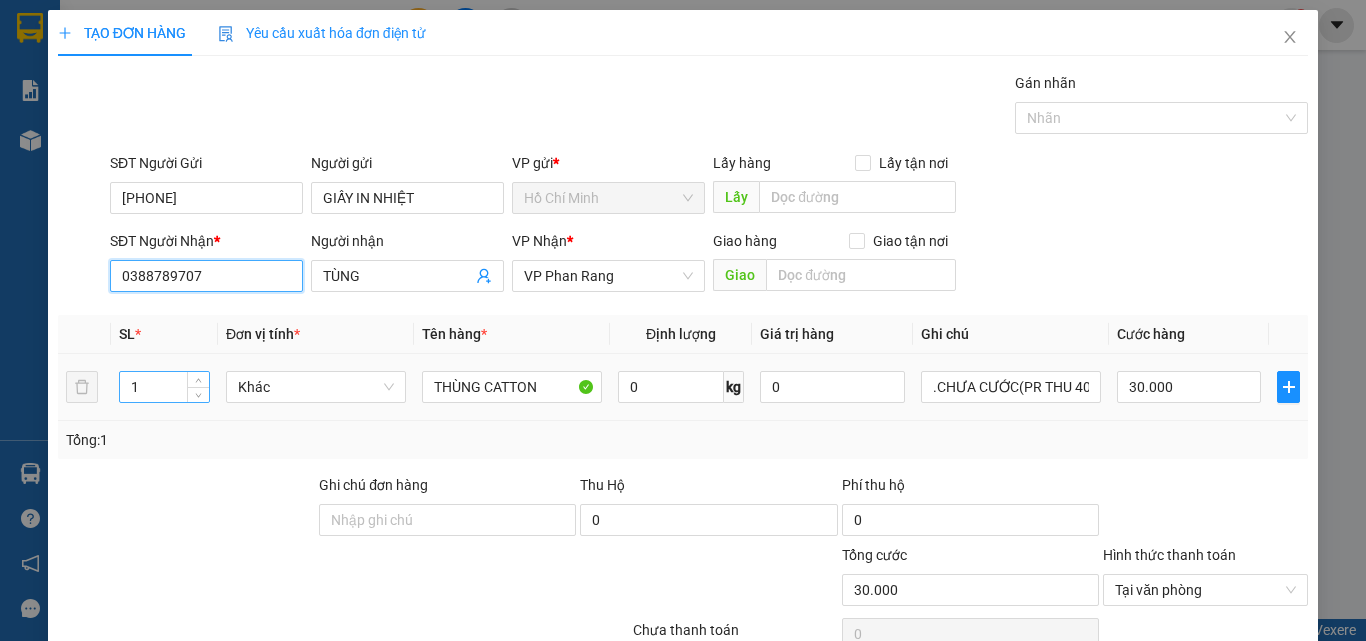 type on "0388789707" 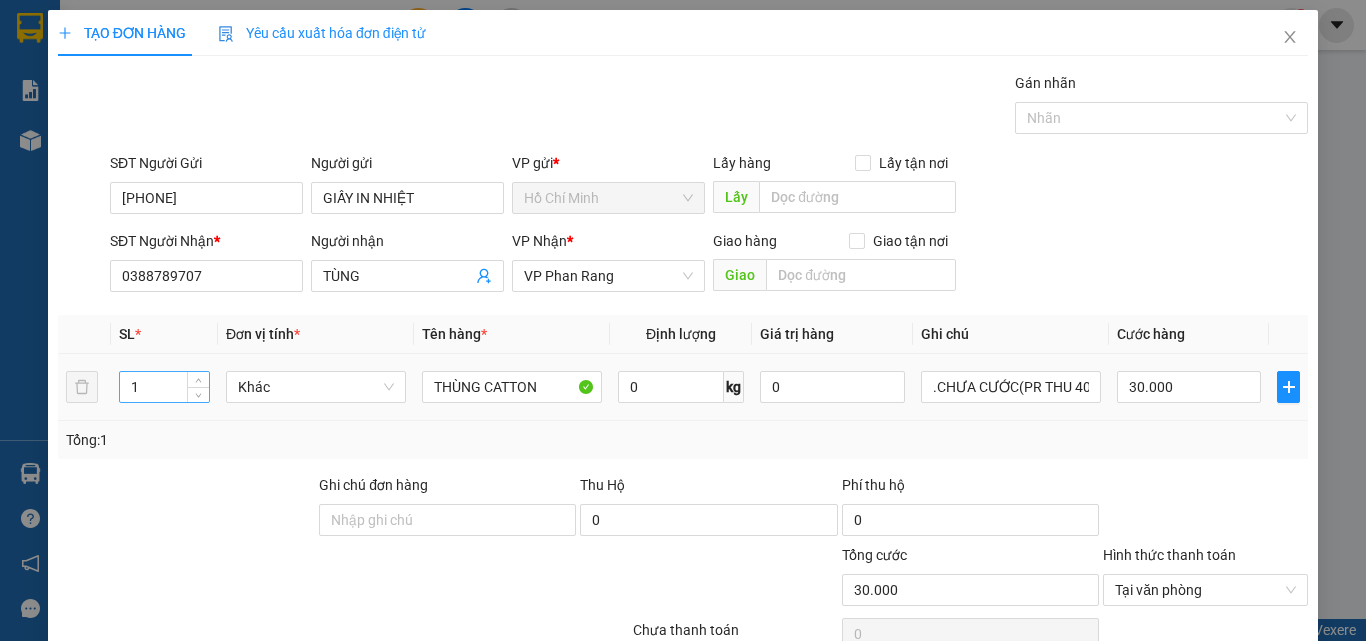 click on "1" at bounding box center (164, 387) 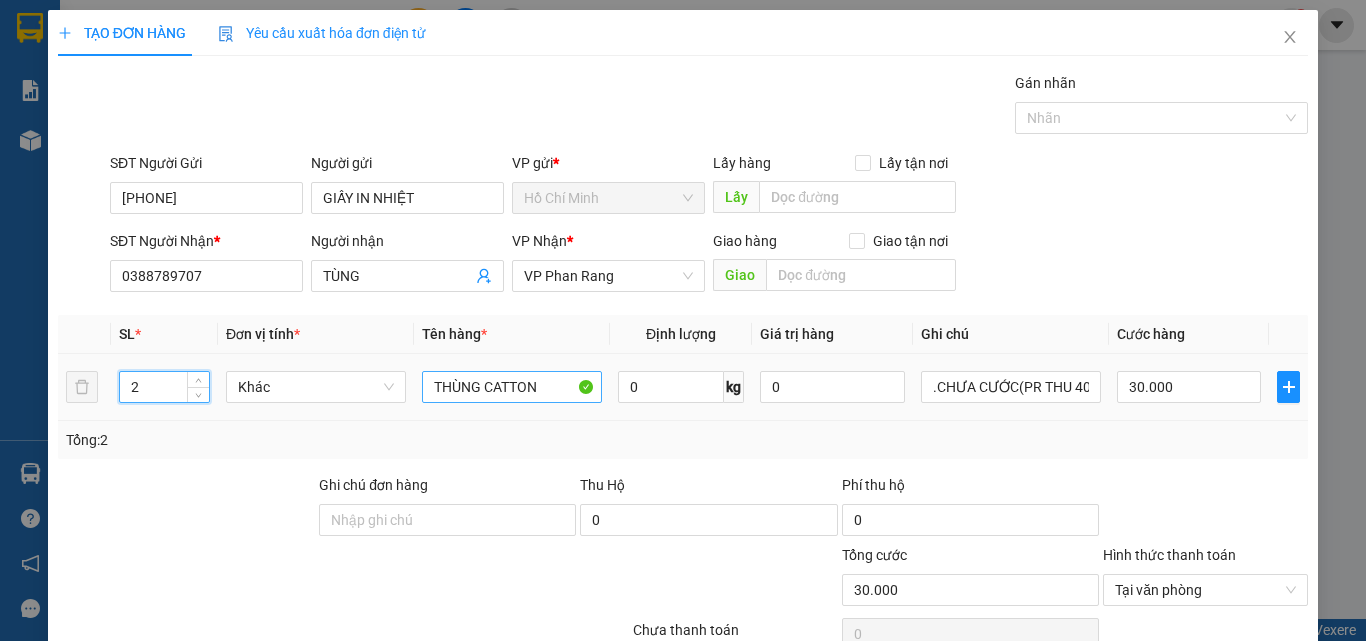 type on "2" 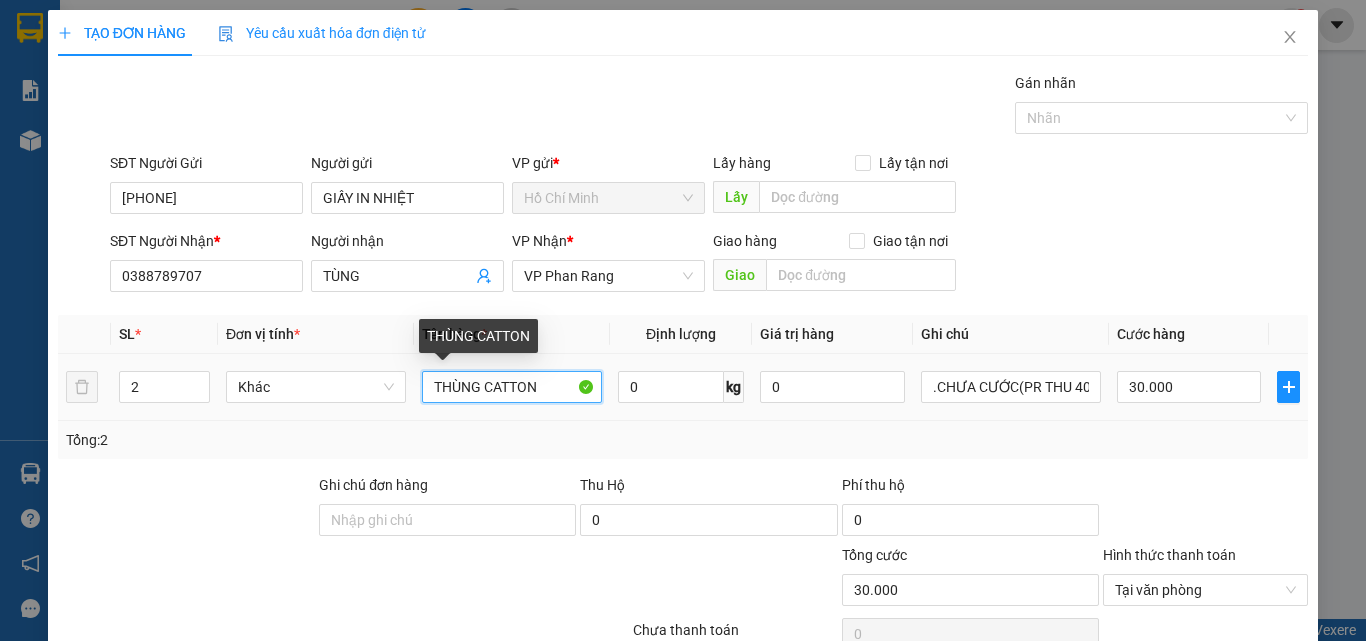 click on "THÙNG CATTON" at bounding box center (512, 387) 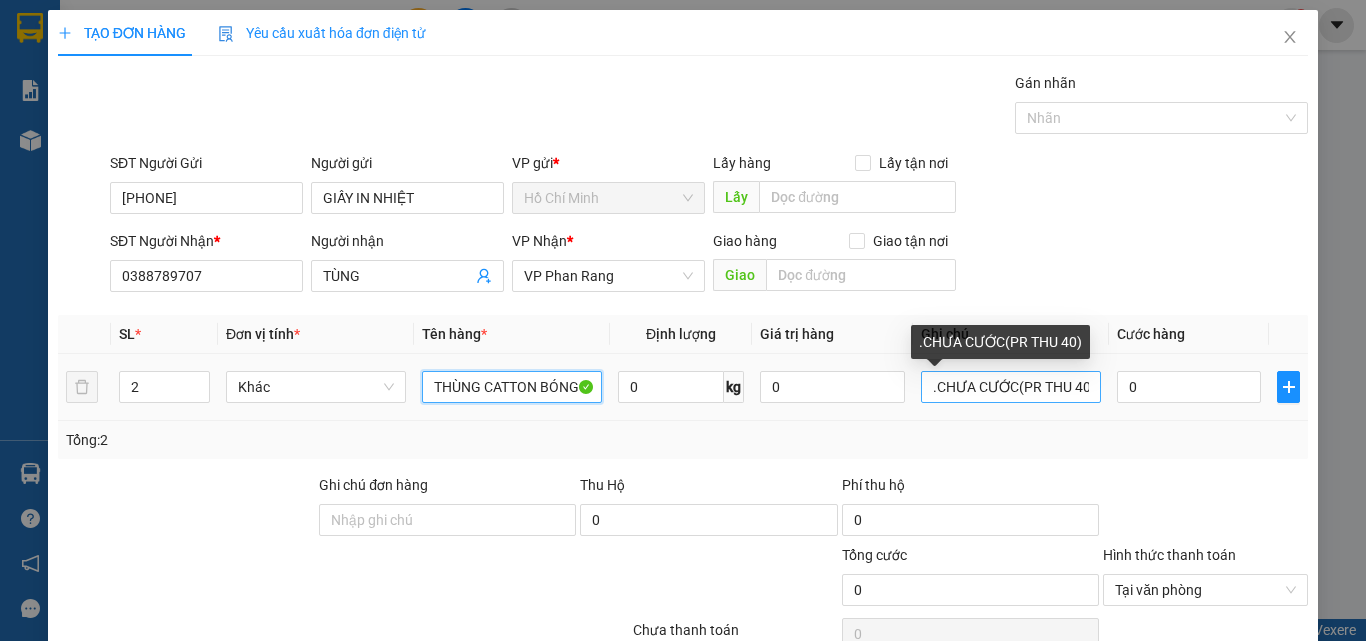 type on "THÙNG CATTON BÓNG" 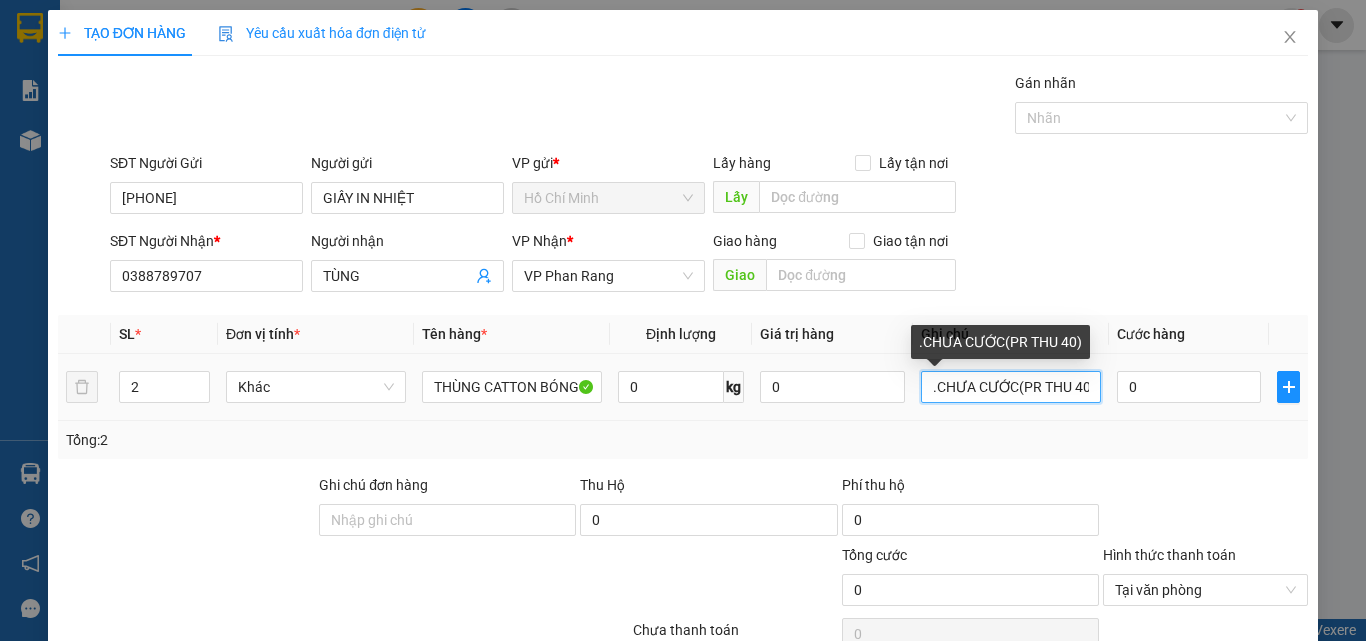 click on ".CHƯA CƯỚC(PR THU 40)" at bounding box center [1011, 387] 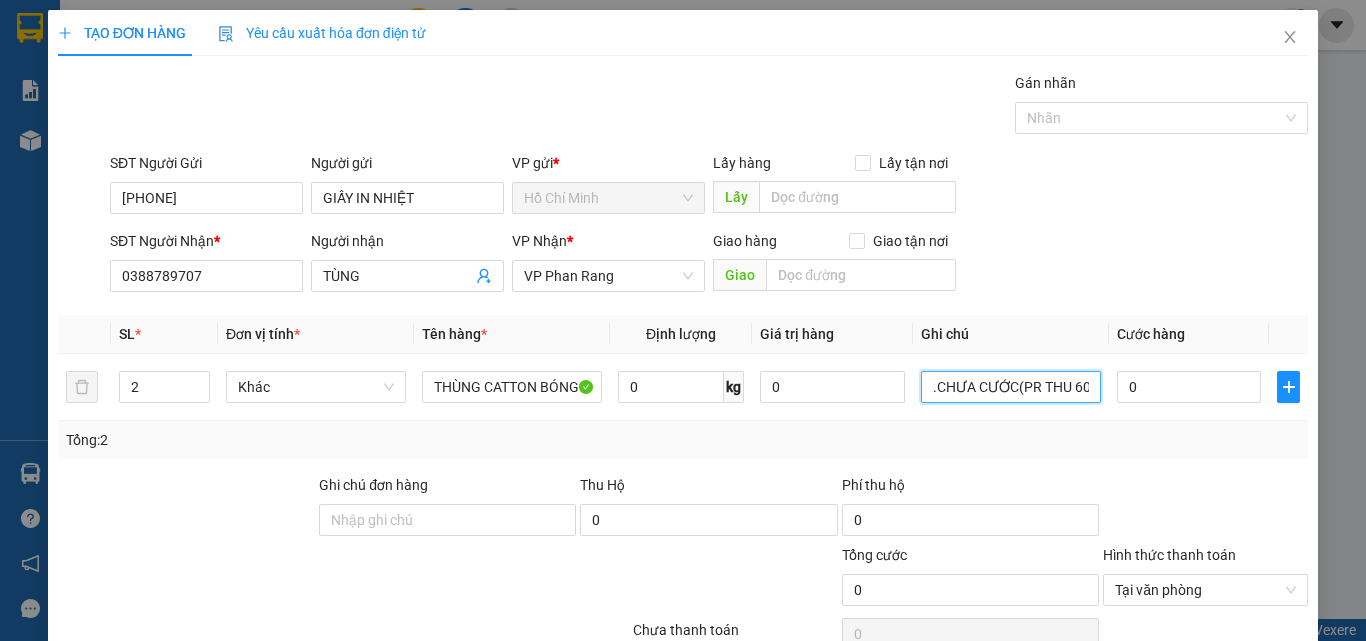 type on ".CHƯA CƯỚC(PR THU 60)" 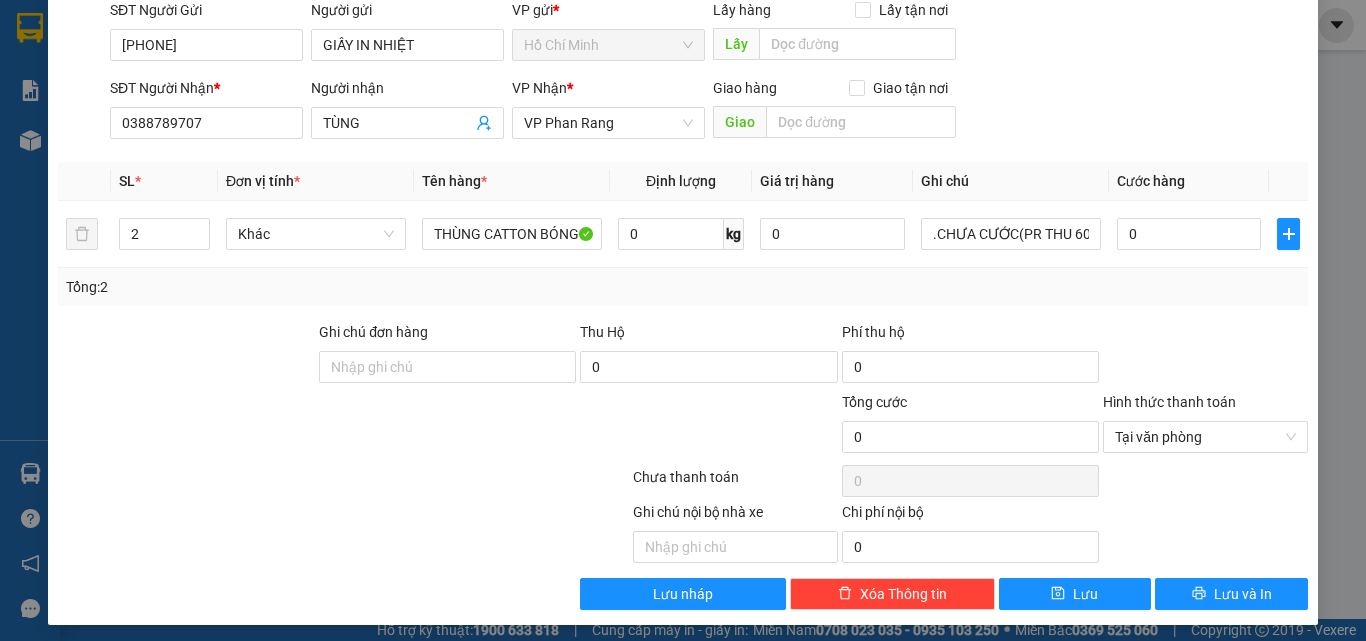 scroll, scrollTop: 161, scrollLeft: 0, axis: vertical 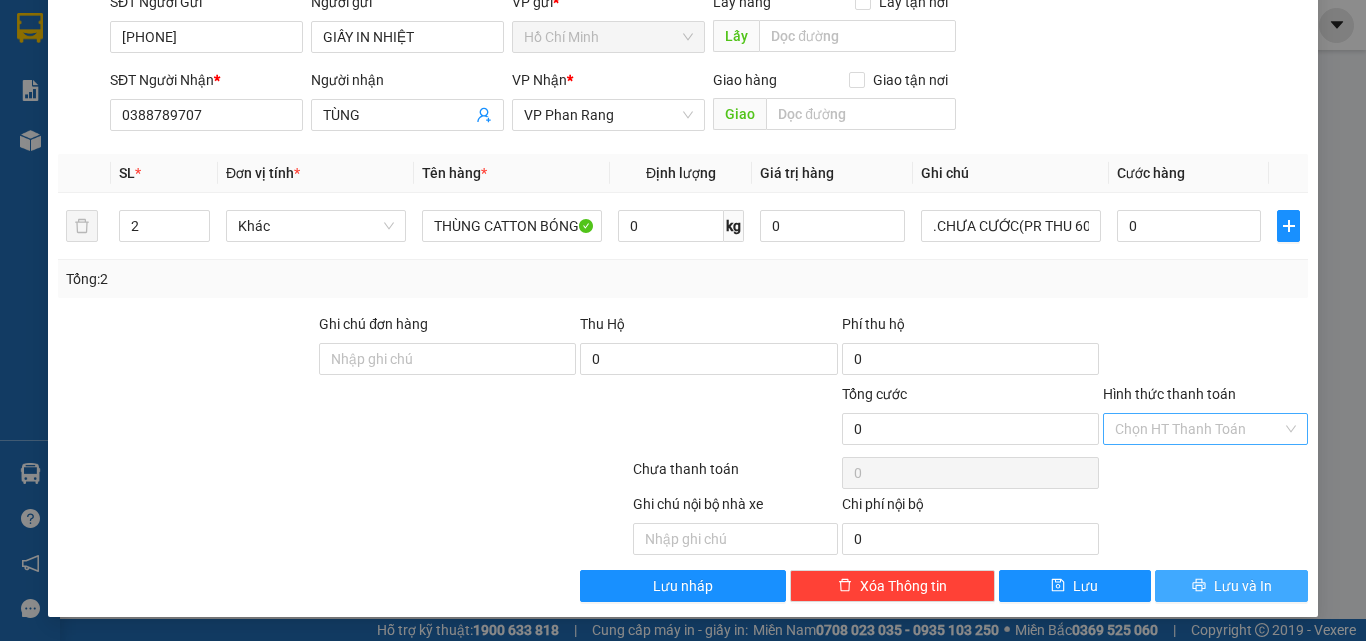 click on "Lưu và In" at bounding box center (1243, 586) 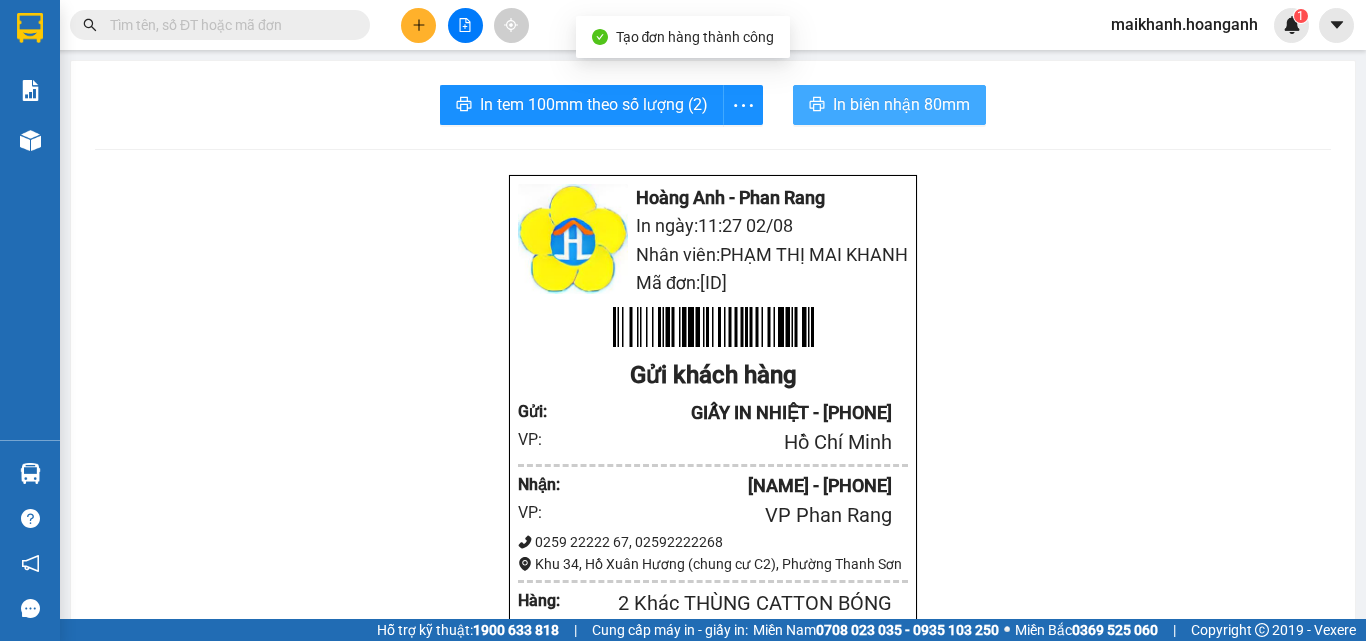 click on "In biên nhận 80mm" at bounding box center [901, 104] 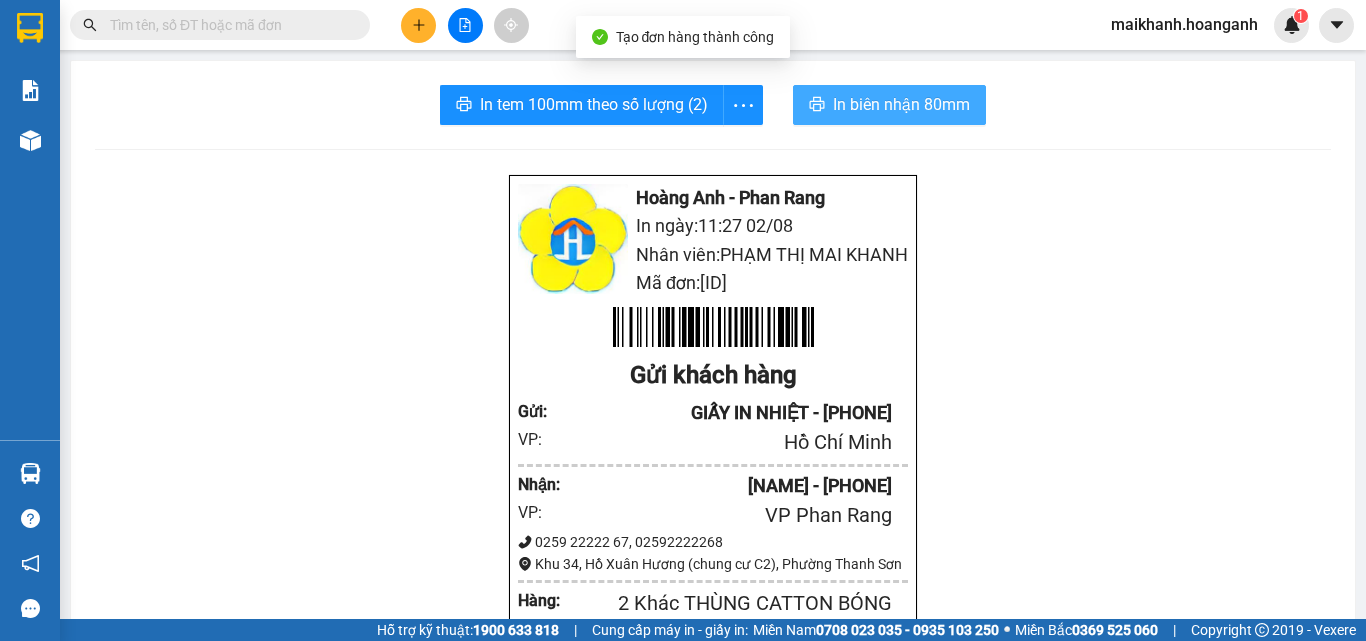 scroll, scrollTop: 0, scrollLeft: 0, axis: both 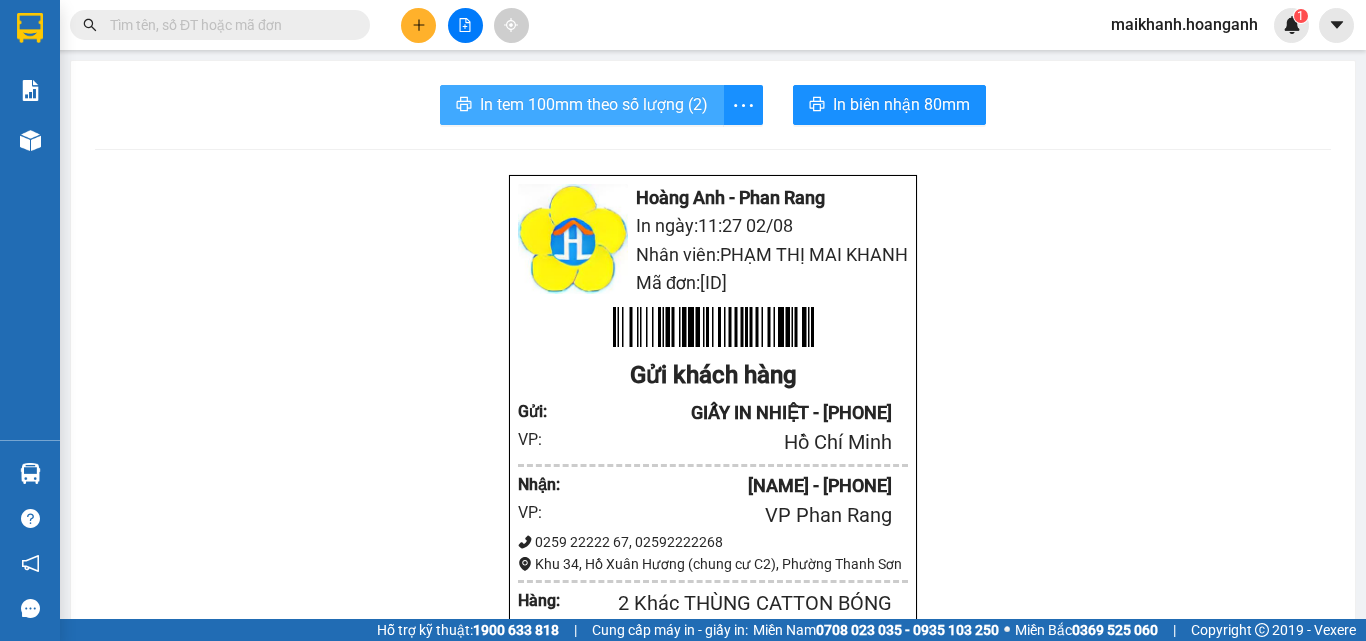 click on "In tem 100mm theo số lượng
(2)" at bounding box center [594, 104] 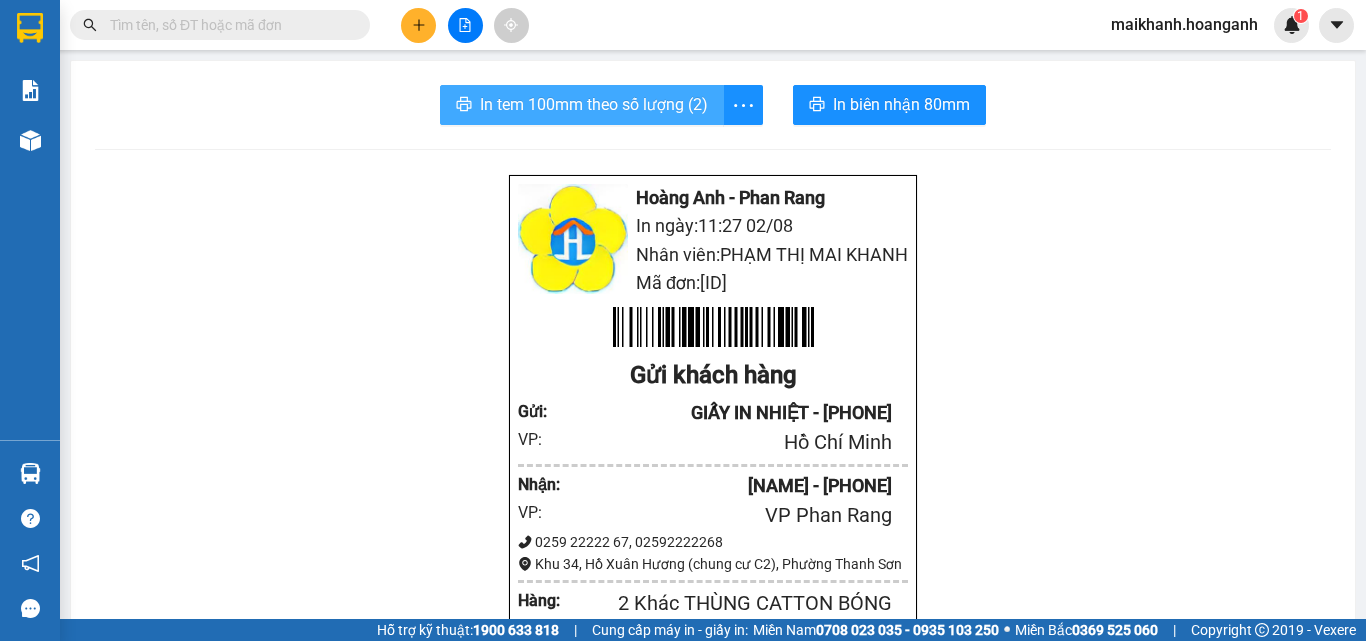 scroll, scrollTop: 0, scrollLeft: 0, axis: both 